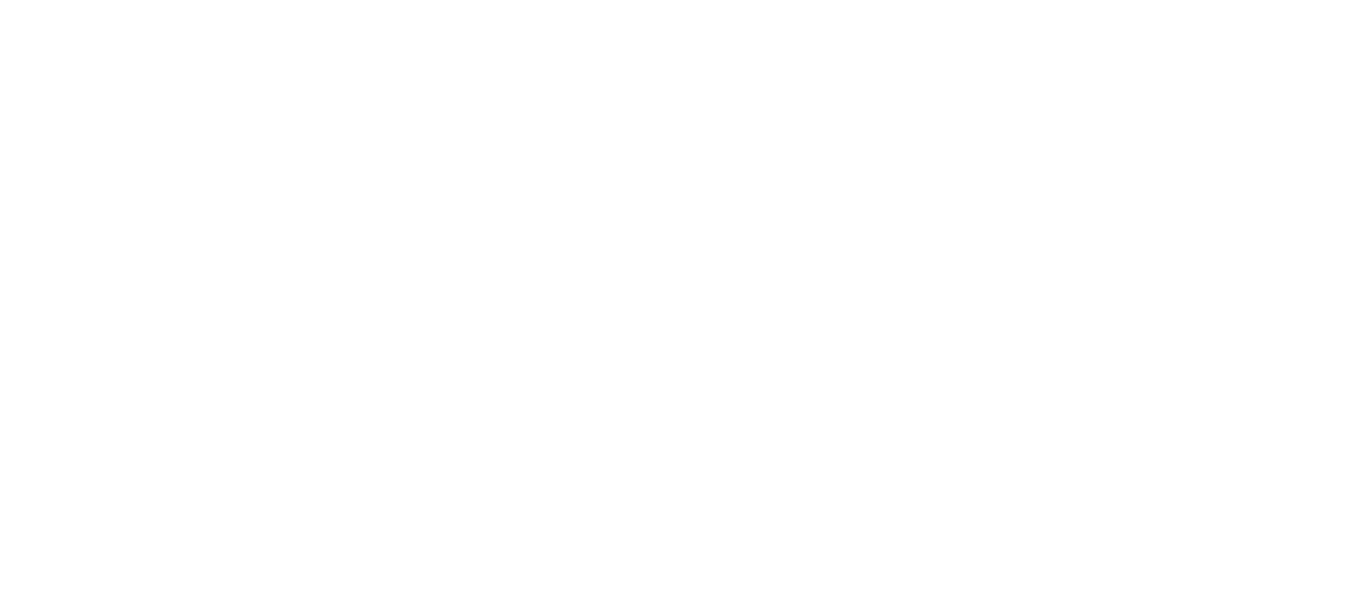 scroll, scrollTop: 0, scrollLeft: 0, axis: both 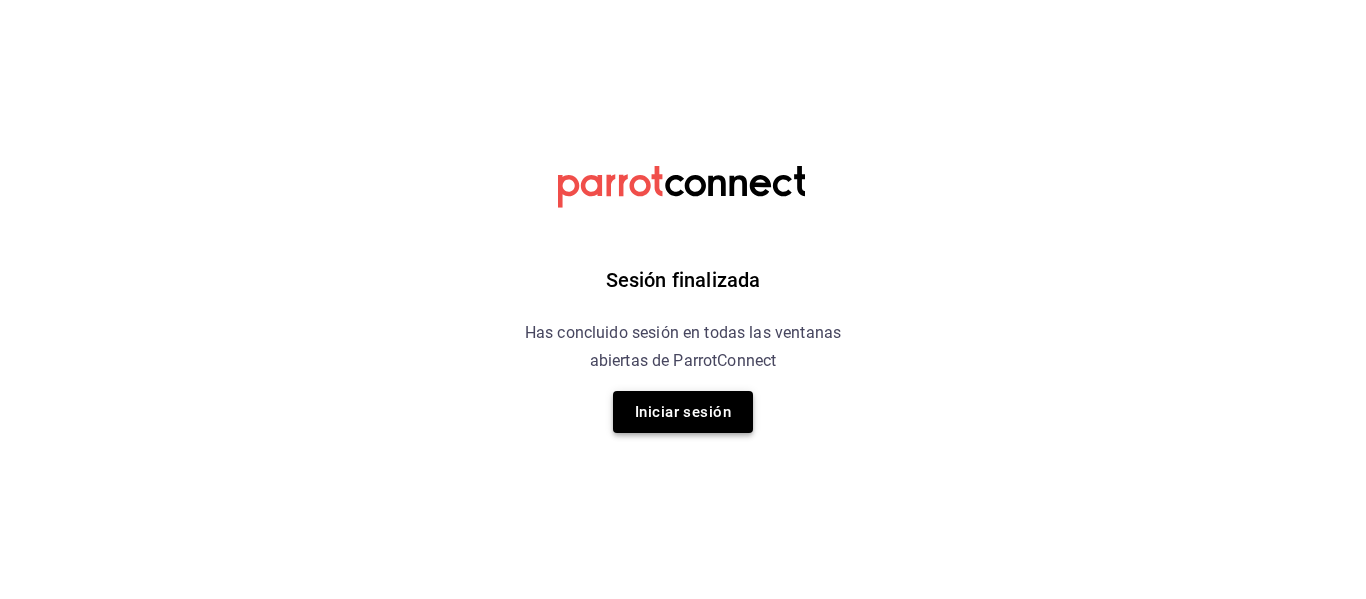 click on "Iniciar sesión" at bounding box center (683, 412) 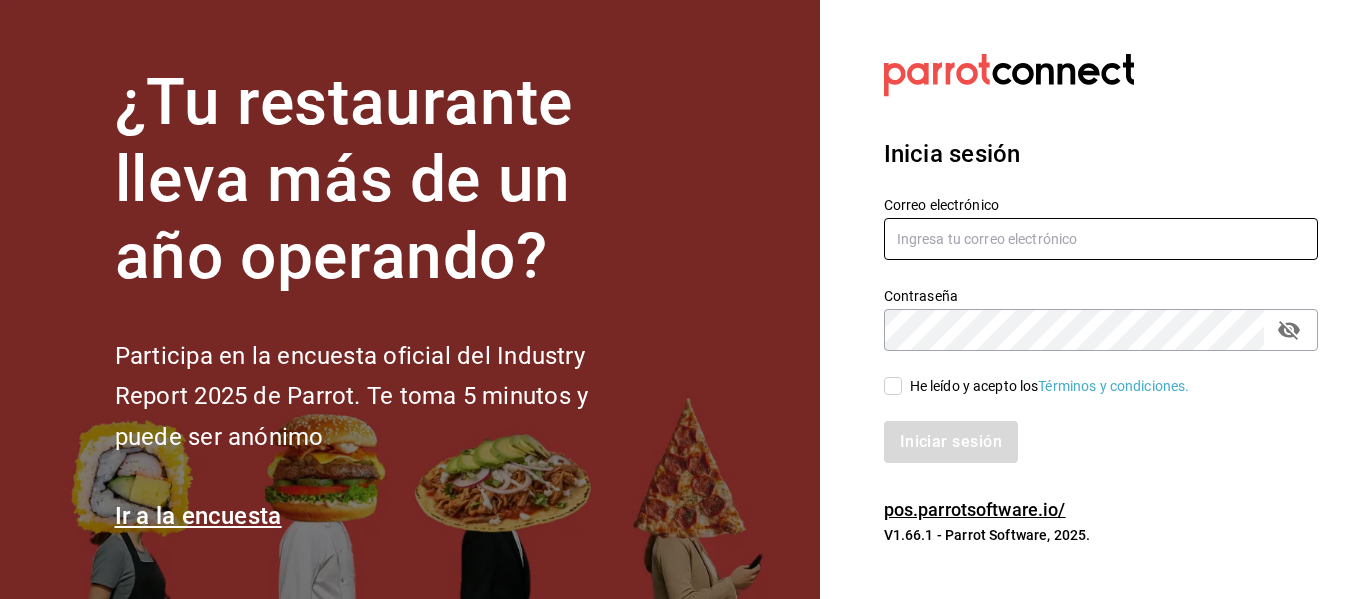 click at bounding box center (1101, 239) 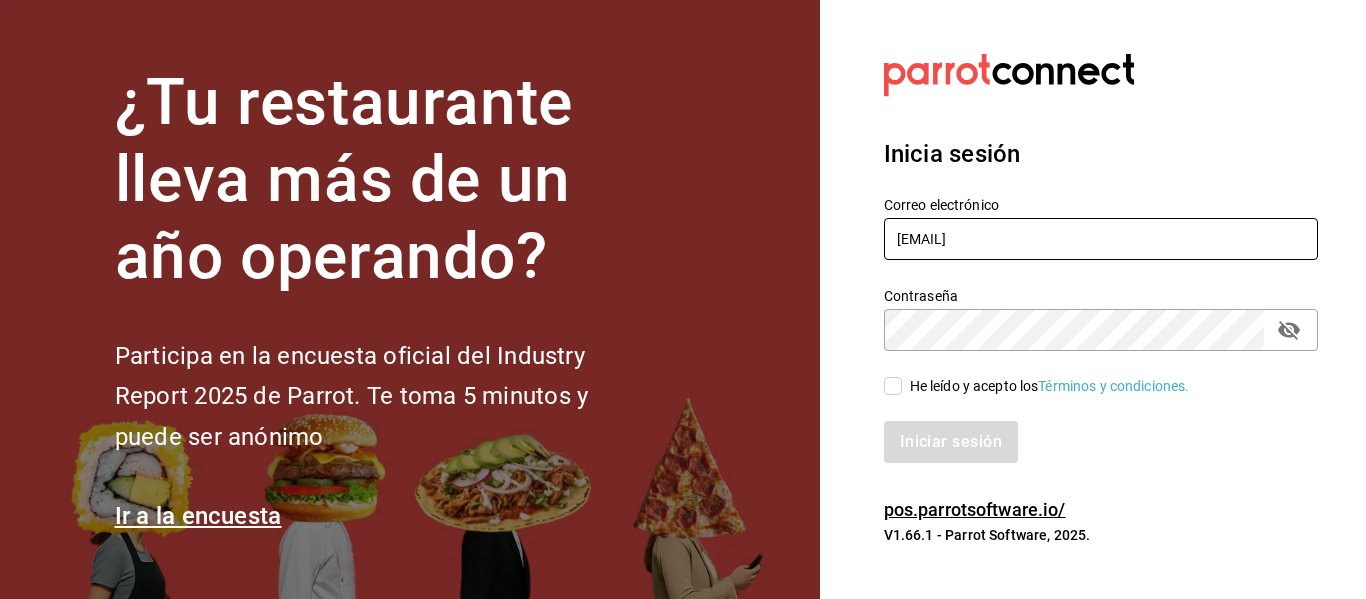 type on "kchalita@hotmail.com" 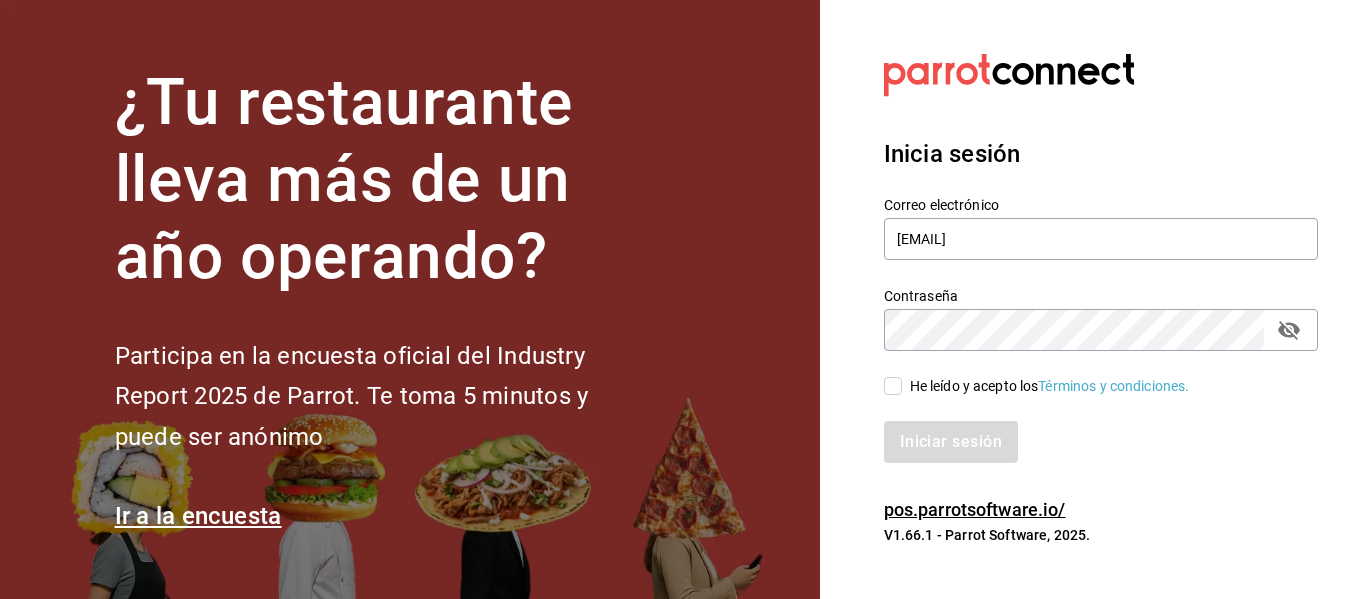 click on "He leído y acepto los  Términos y condiciones." at bounding box center [1050, 386] 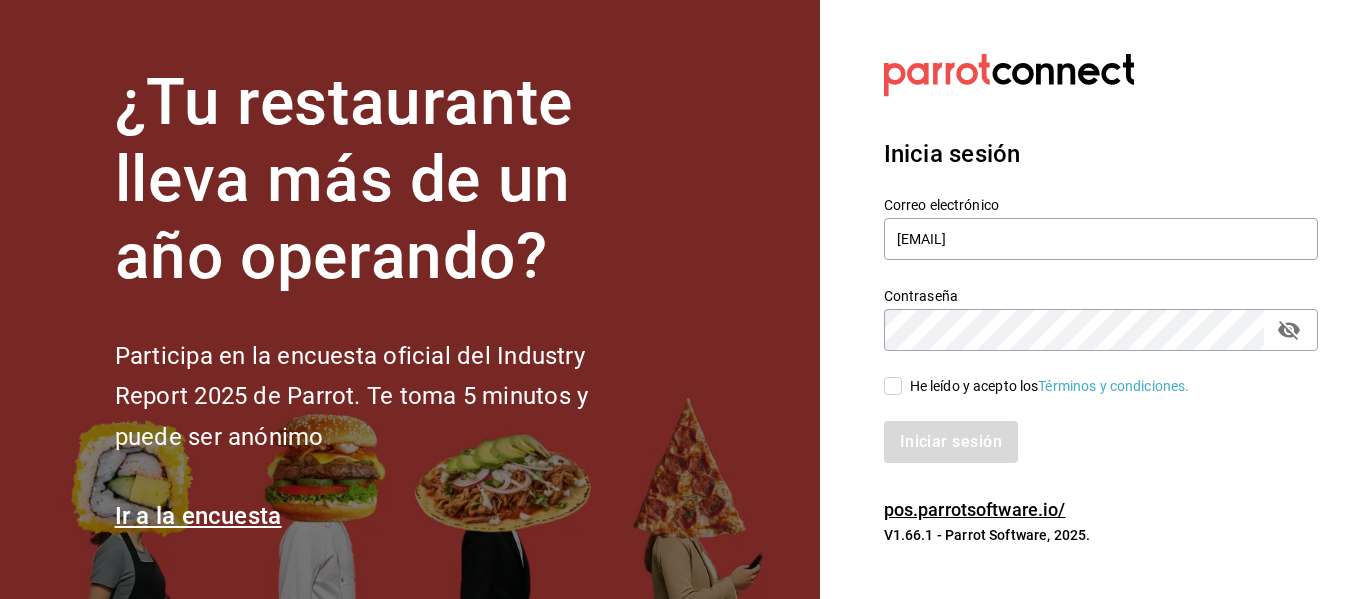 checkbox on "true" 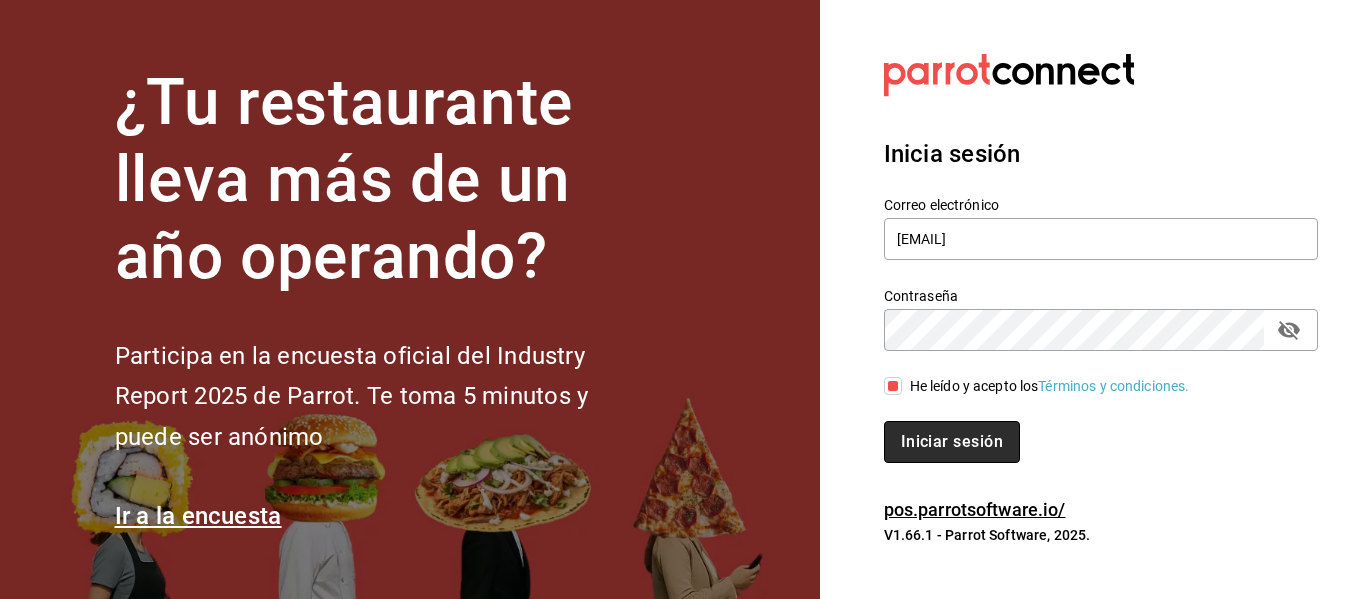 click on "Iniciar sesión" at bounding box center (952, 442) 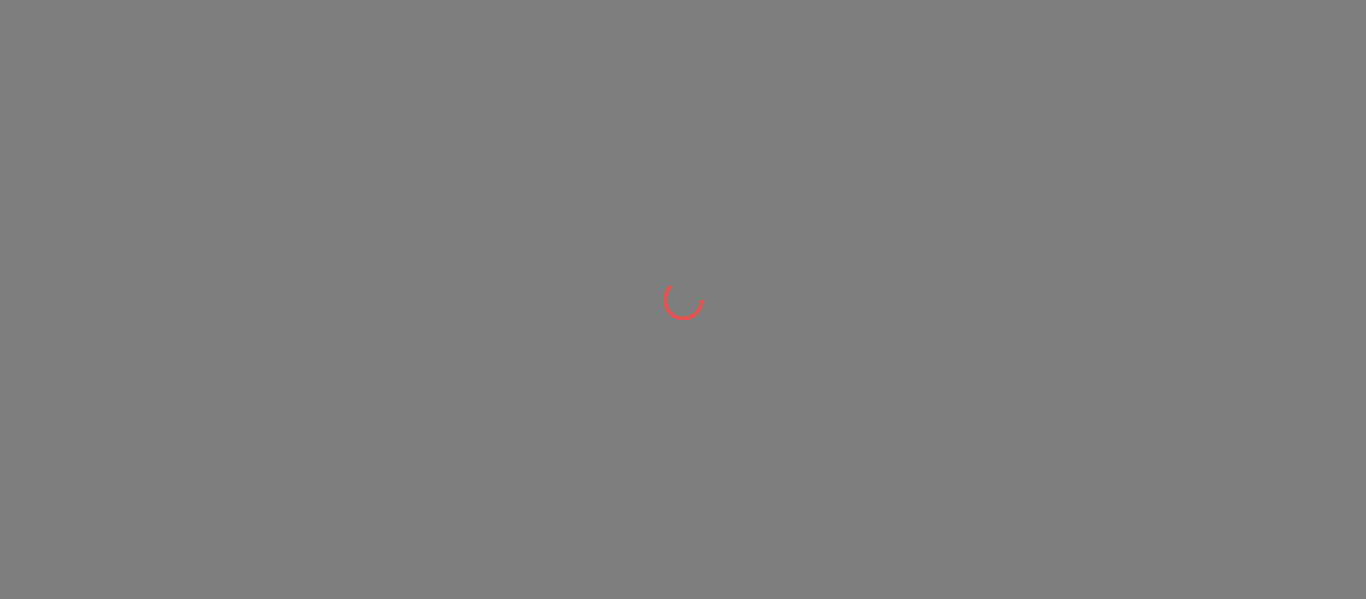 scroll, scrollTop: 0, scrollLeft: 0, axis: both 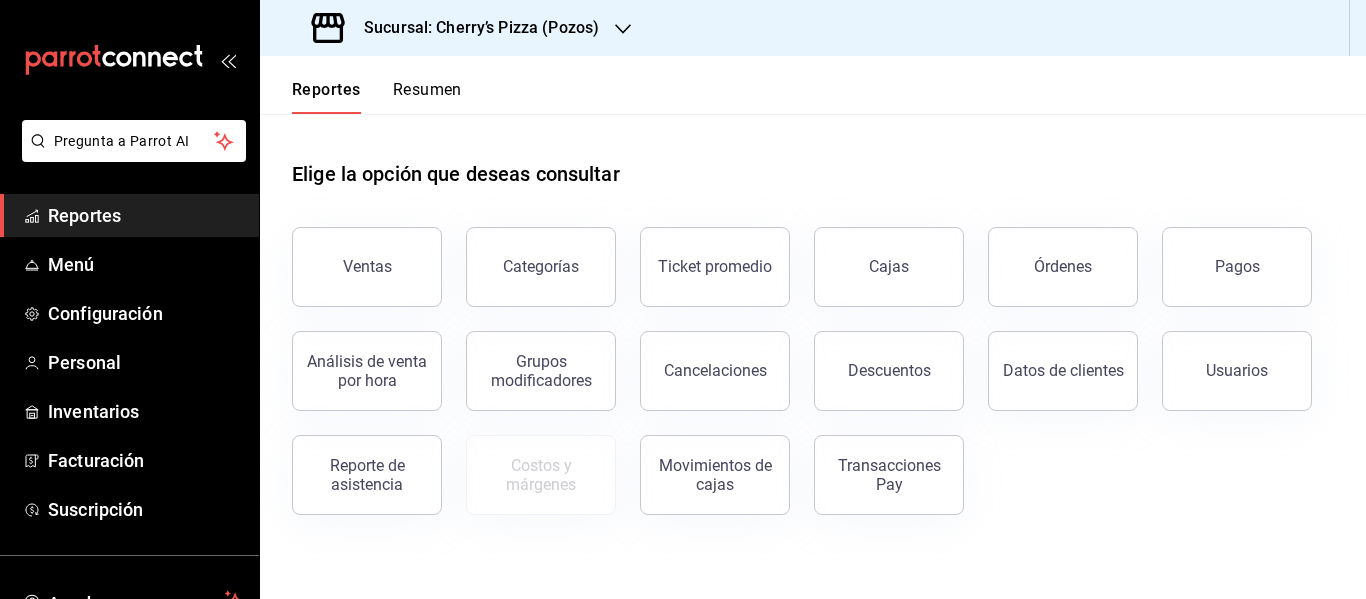 click on "Ventas Categorías Ticket promedio Cajas Órdenes Pagos Análisis de venta por hora Grupos modificadores Cancelaciones Descuentos Datos de clientes Usuarios Reporte de asistencia Costos y márgenes Movimientos de cajas Transacciones Pay" at bounding box center [801, 359] 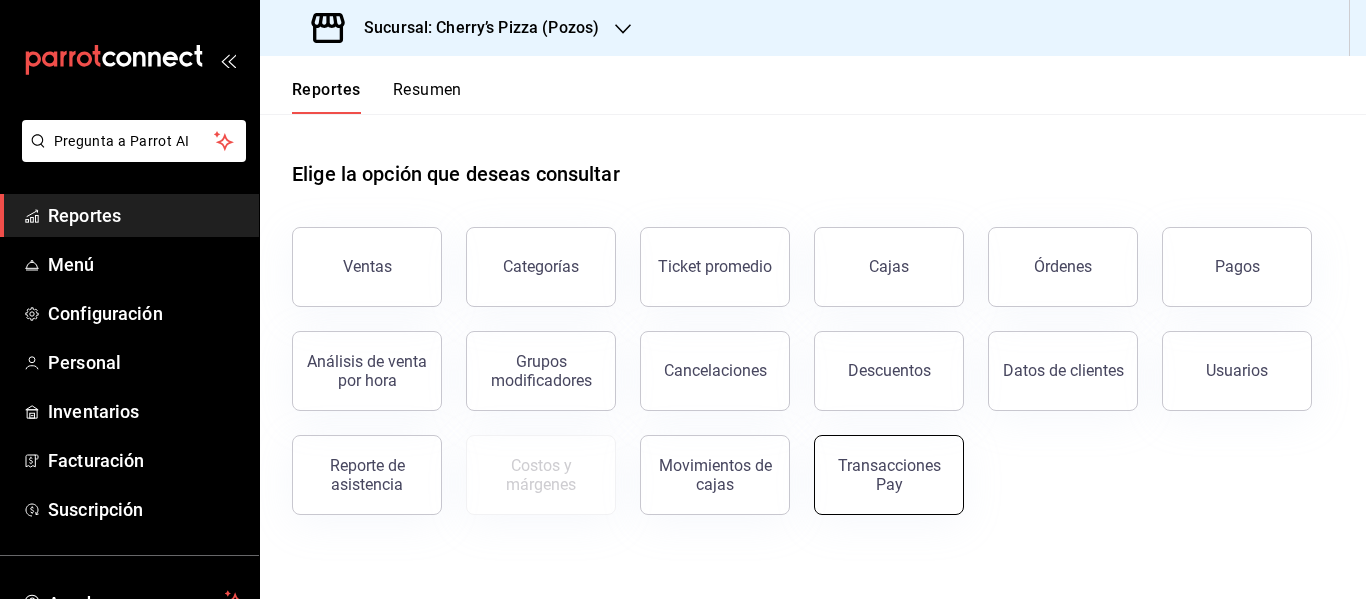 click on "Transacciones Pay" at bounding box center [889, 475] 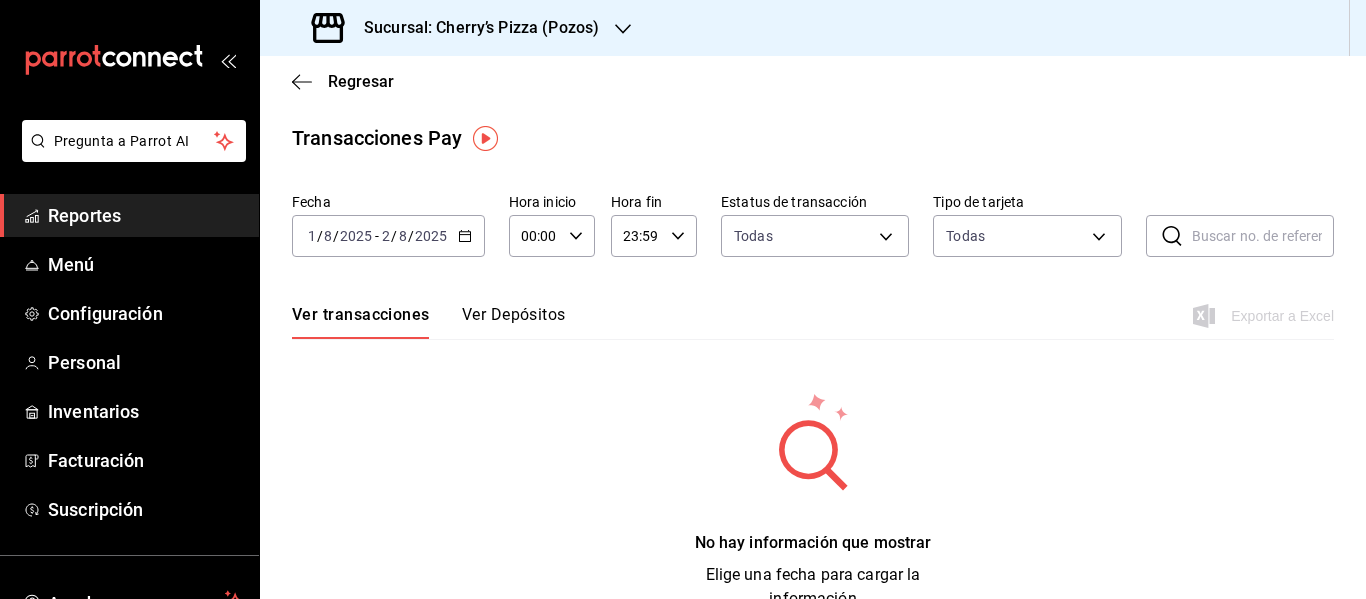 click on "2025-08-01 1 / 8 / 2025 - 2025-08-02 2 / 8 / 2025" at bounding box center [388, 236] 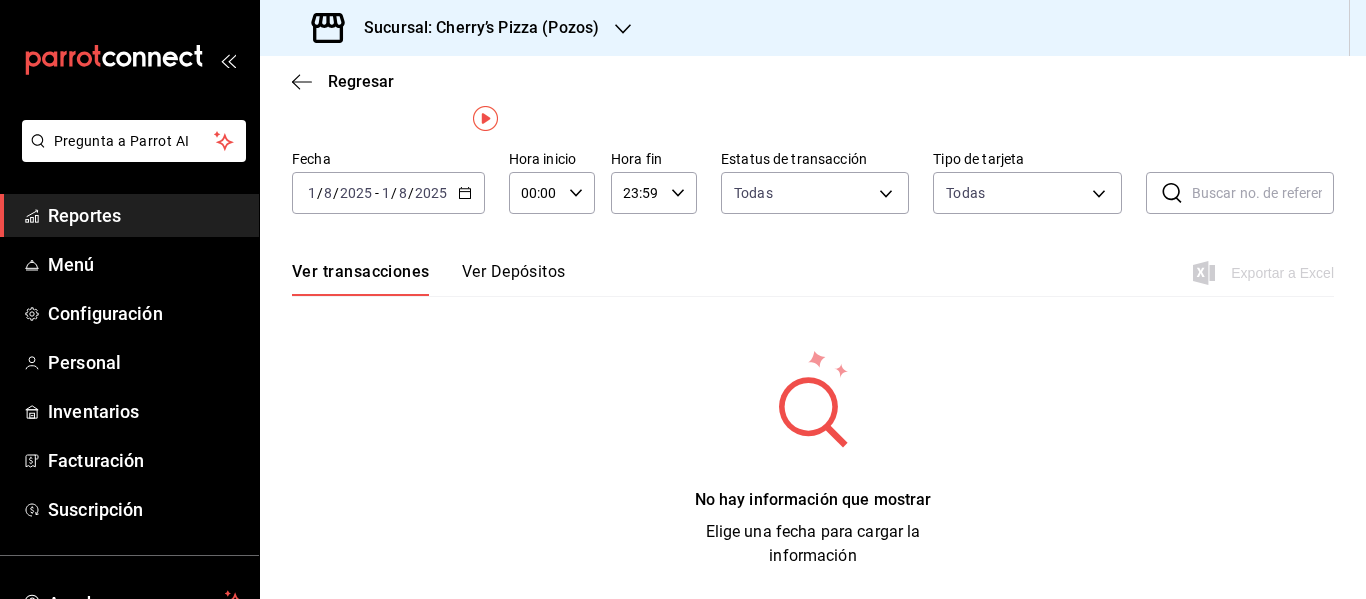 scroll, scrollTop: 0, scrollLeft: 0, axis: both 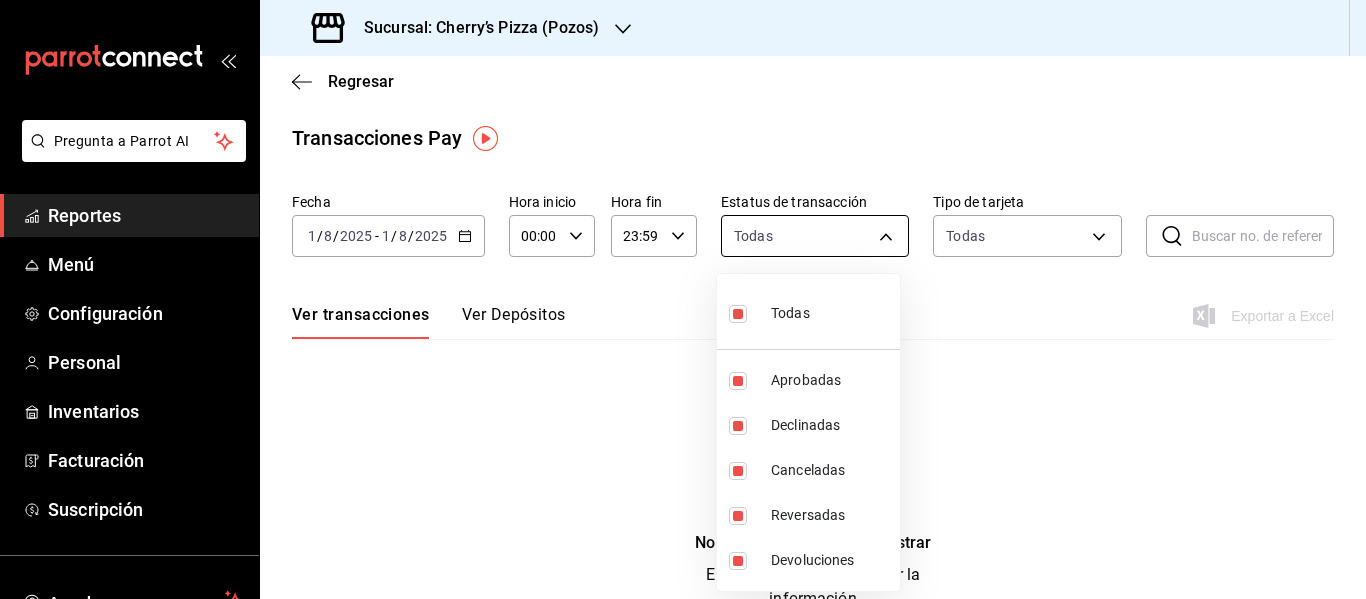 click on "Pregunta a Parrot AI Reportes   Menú   Configuración   Personal   Inventarios   Facturación   Suscripción   Ayuda Recomienda Parrot   [FIRST] [LAST]   Sugerir nueva función   Sucursal: Cherry’s Pizza (Pozos) Regresar Transacciones Pay Fecha 2025-08-01 1 / 8 / 2025 - 2025-08-01 1 / 8 / 2025 Hora inicio 00:00 Hora inicio Hora fin 23:59 Hora fin Estatus de transacción Todas approved,failed,canceled,reversed,refunded Tipo de tarjeta Todas AMERICAN_EXPRESS,MASTERCARD,VISA,DISCOVER,UNDEFINED ​ ​ Ver transacciones Ver Depósitos Exportar a Excel No hay información que mostrar Elige una fecha para cargar la información Pregunta a Parrot AI Reportes   Menú   Configuración   Personal   Inventarios   Facturación   Suscripción   Ayuda Recomienda Parrot   [FIRST] [LAST]   Sugerir nueva función   GANA 1 MES GRATIS EN TU SUSCRIPCIÓN AQUÍ Ver video tutorial Ir a video Visitar centro de ayuda (81) 2046 6363 soporte@parrotsoftware.io Visitar centro de ayuda (81) 2046 6363 Todas" at bounding box center [683, 299] 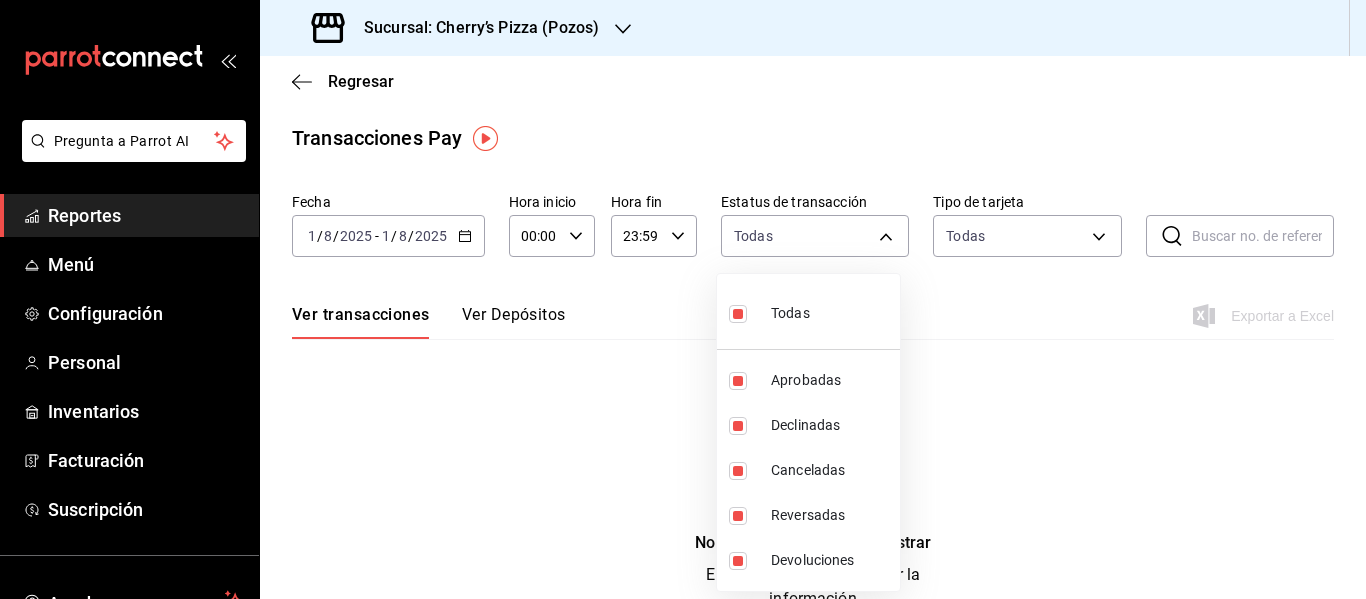 click at bounding box center (683, 299) 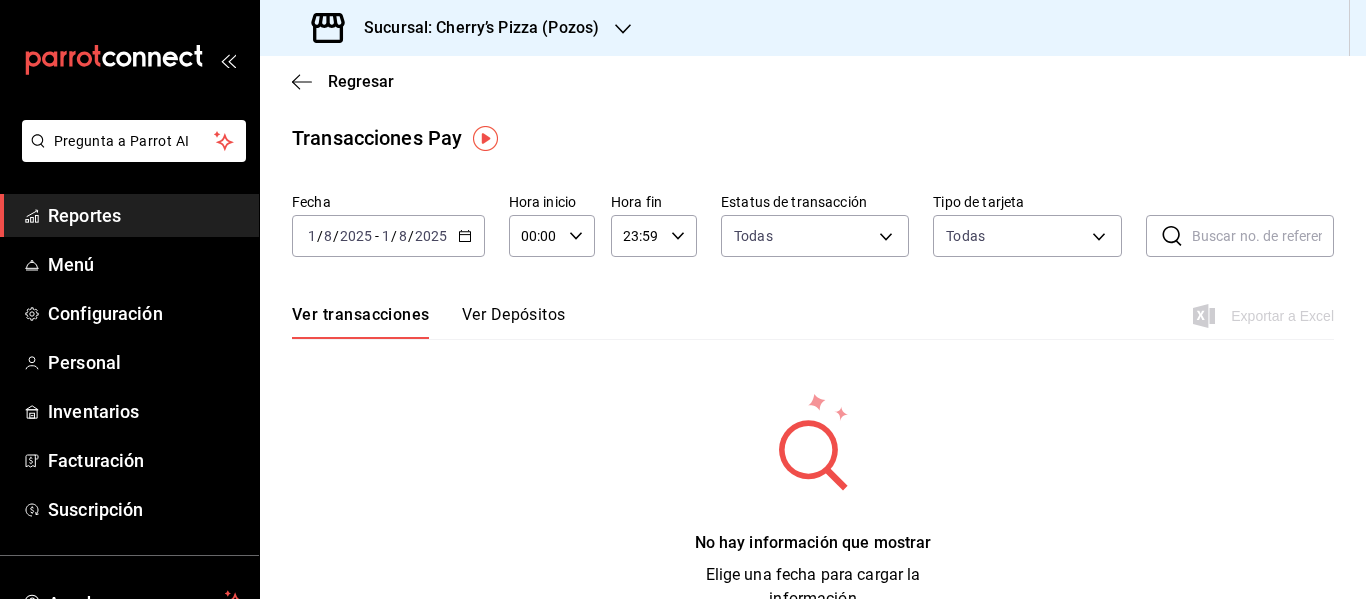 click on "Ver Depósitos" at bounding box center [514, 322] 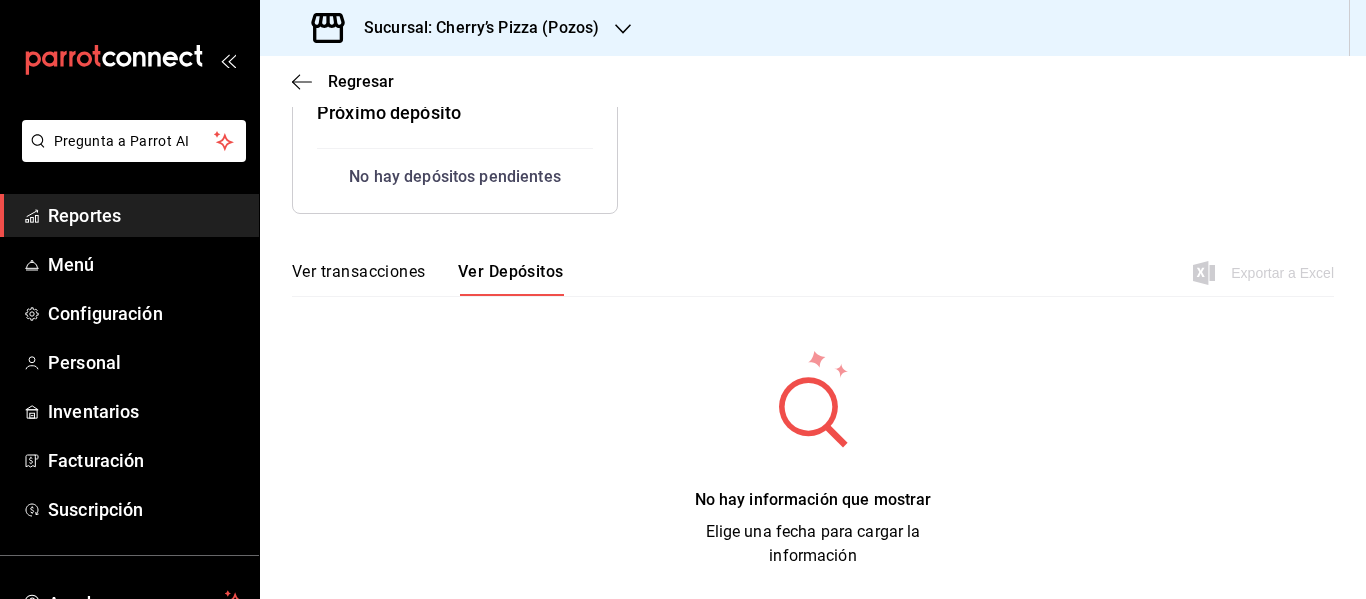 scroll, scrollTop: 64, scrollLeft: 0, axis: vertical 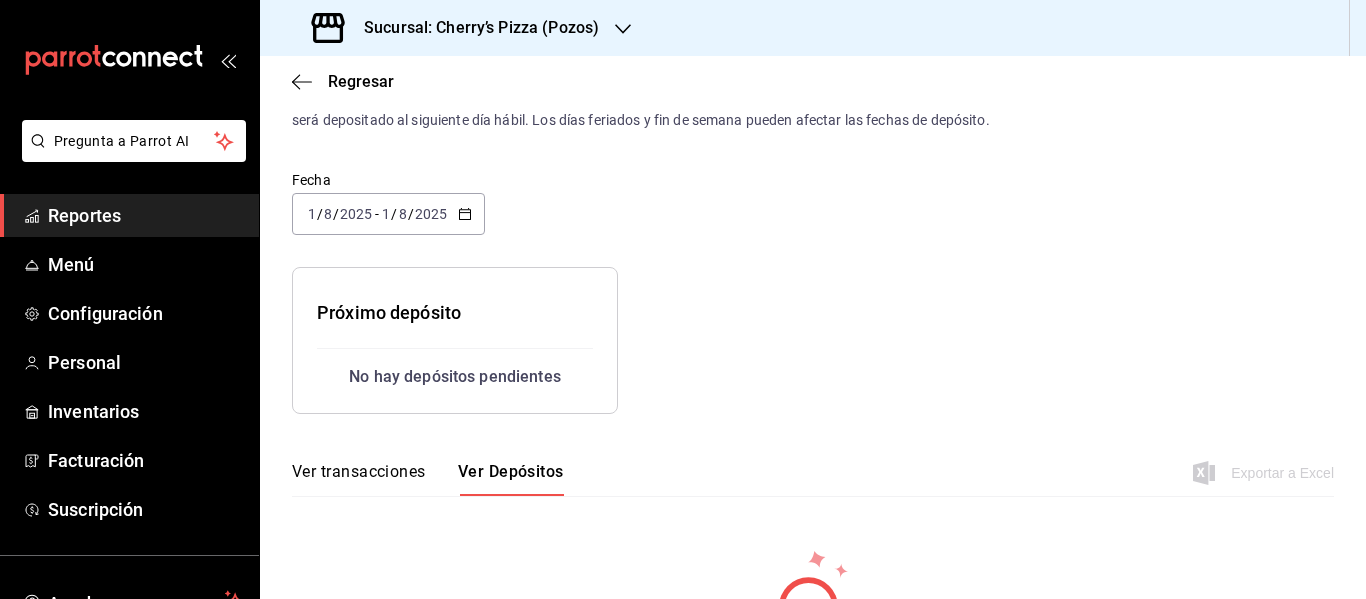 click on "Ver transacciones" at bounding box center [359, 479] 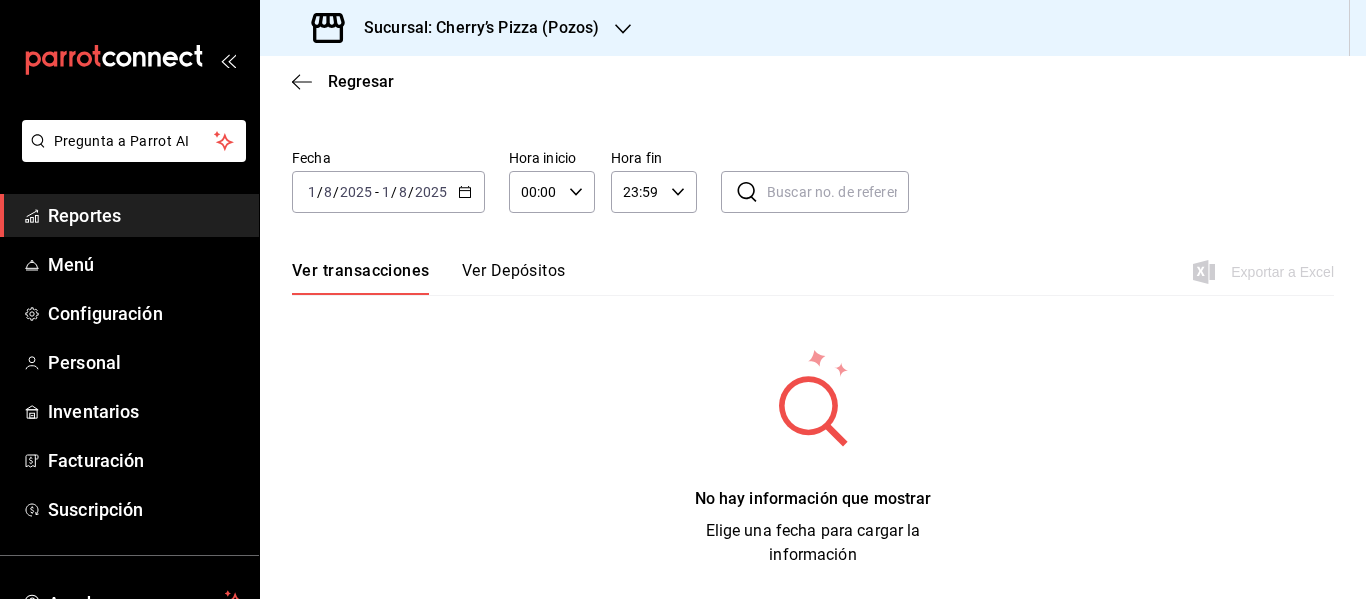 scroll, scrollTop: 43, scrollLeft: 0, axis: vertical 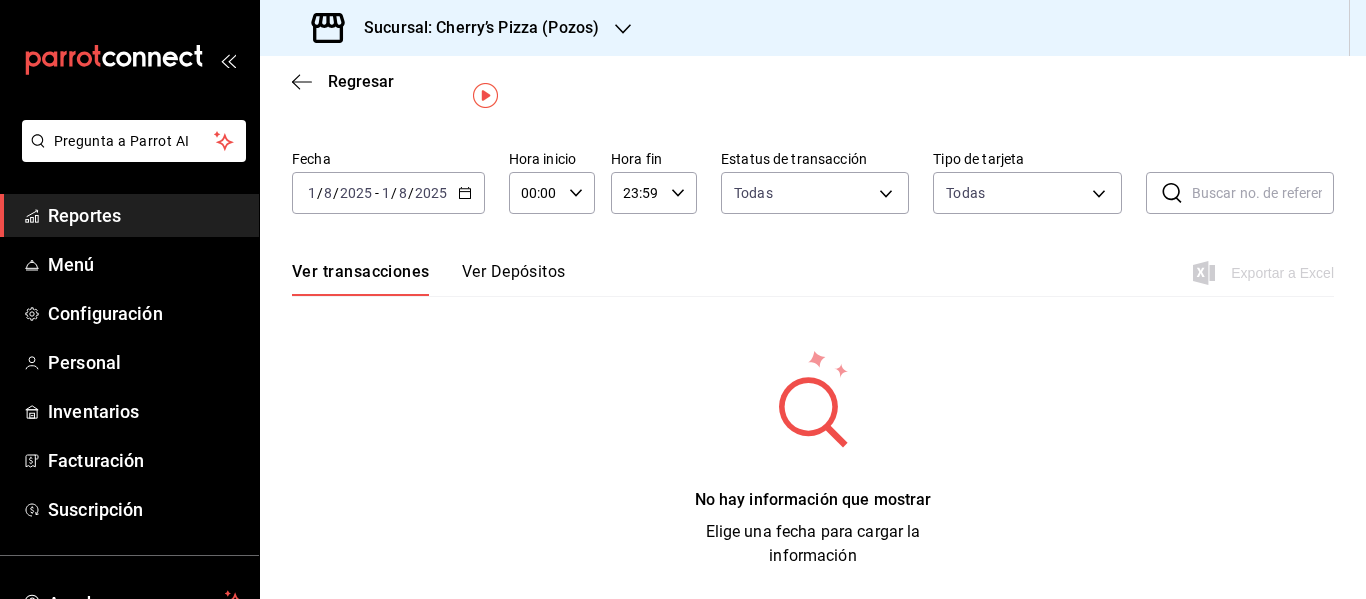 click on "2025-08-01 1 / 8 / 2025 - 2025-08-01 1 / 8 / 2025" at bounding box center [388, 193] 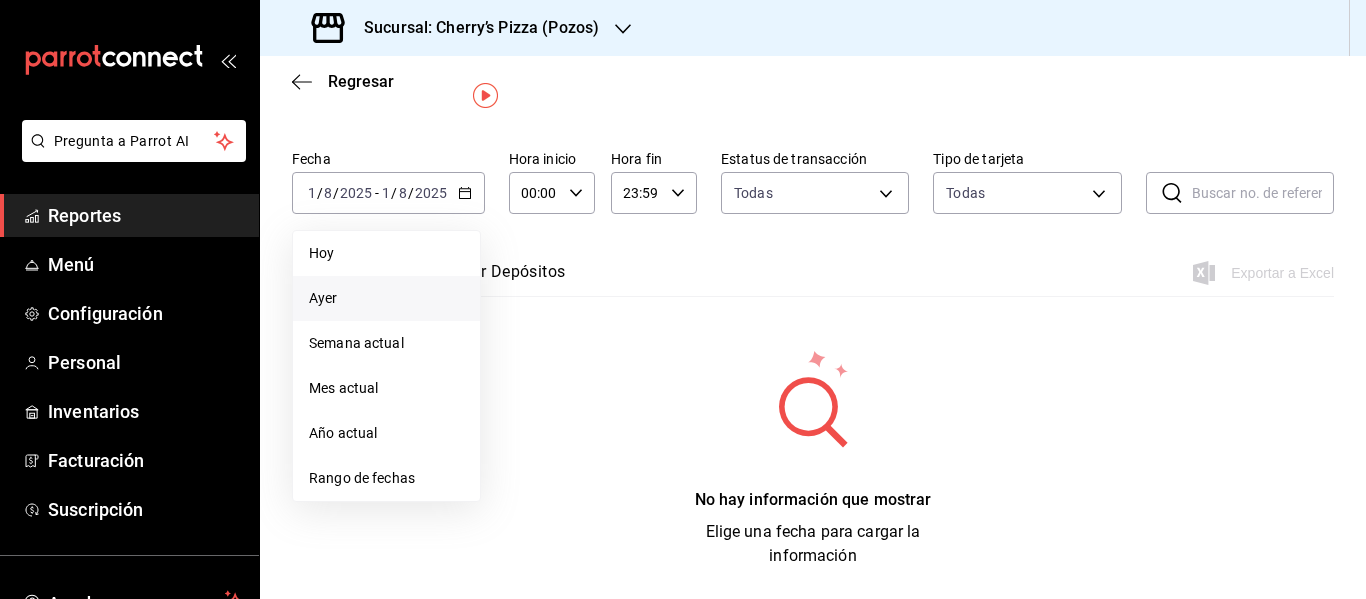 click on "Ayer" at bounding box center (386, 298) 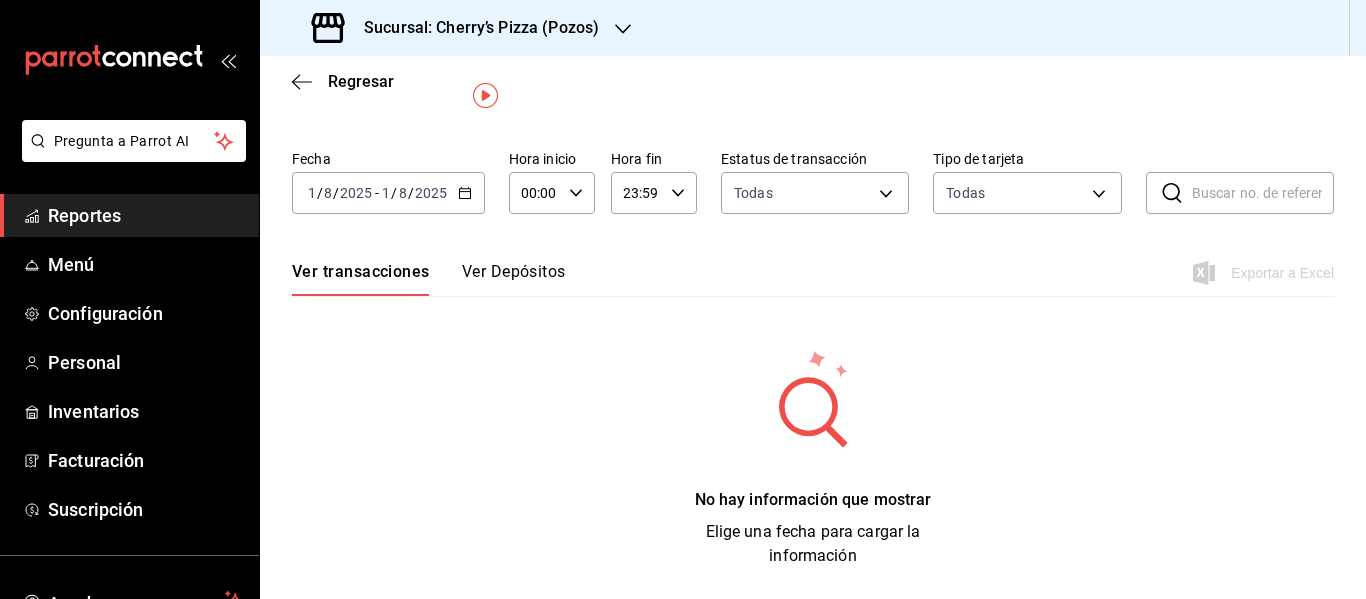 click on "Transacciones Pay Fecha 2025-08-01 1 / 8 / 2025 - 2025-08-01 1 / 8 / 2025 Hora inicio 00:00 Hora inicio Hora fin 23:59 Hora fin Estatus de transacción Todas approved,failed,canceled,reversed,refunded Tipo de tarjeta Todas AMERICAN_EXPRESS,MASTERCARD,VISA,DISCOVER,UNDEFINED ​ ​ Ver transacciones Ver Depósitos Exportar a Excel No hay información que mostrar Elige una fecha para cargar la información" at bounding box center (813, 324) 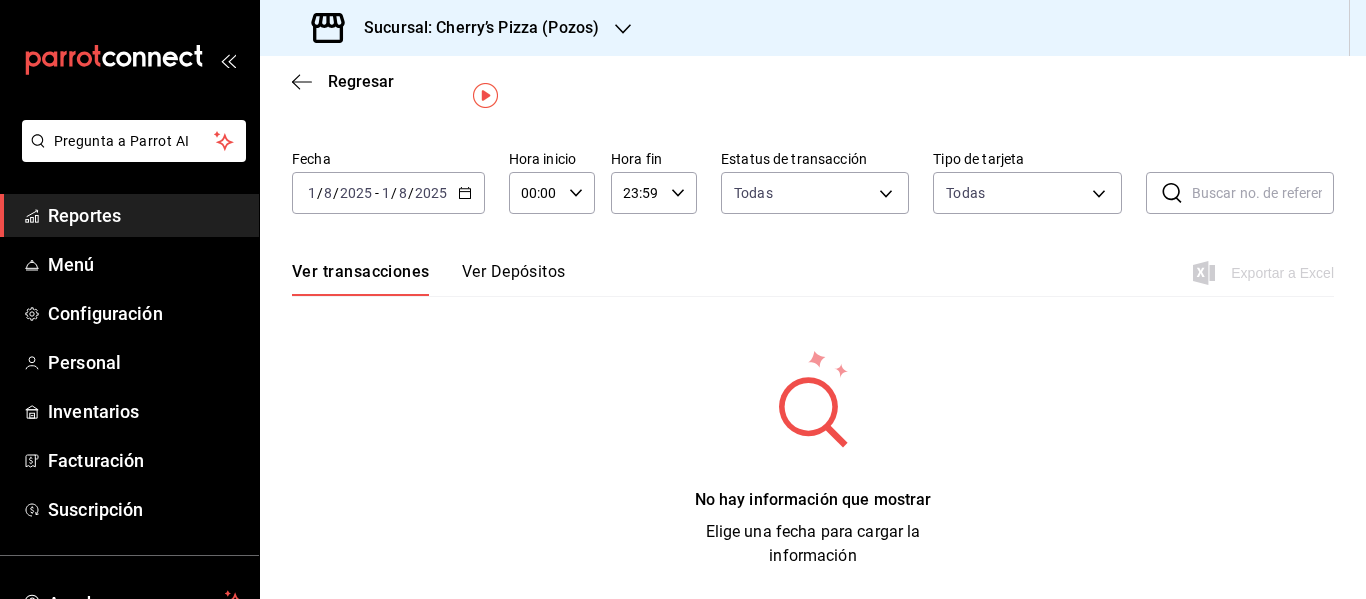click on "Reportes" at bounding box center [145, 215] 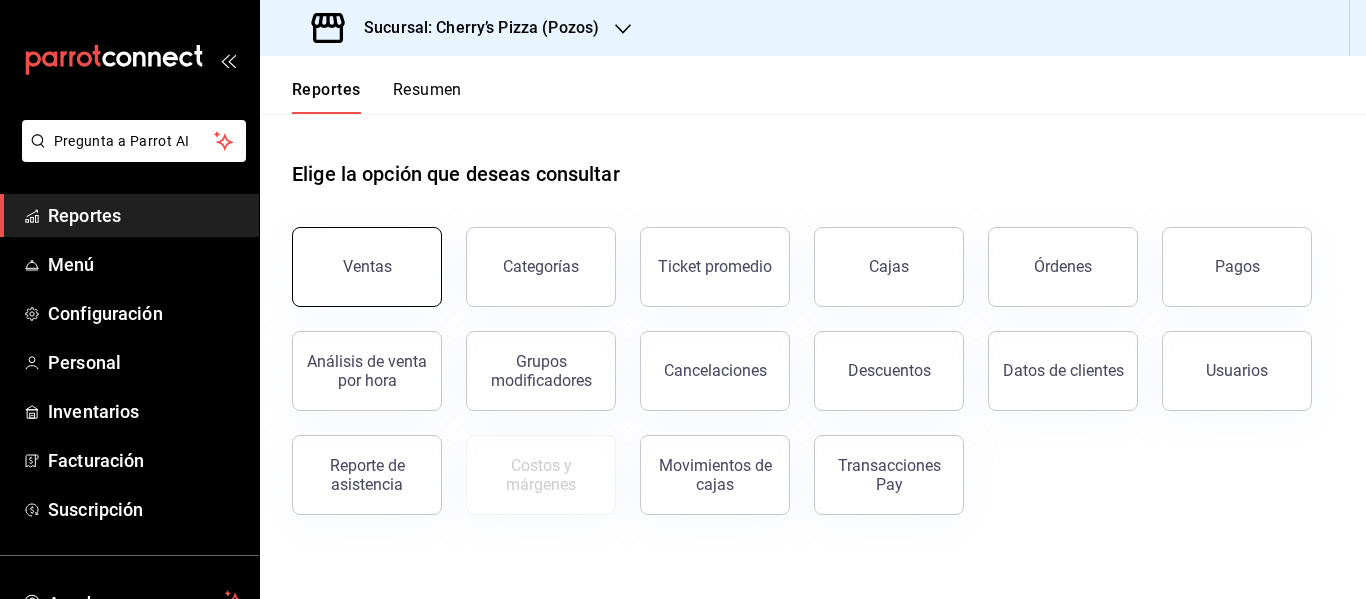 click on "Ventas" at bounding box center [367, 267] 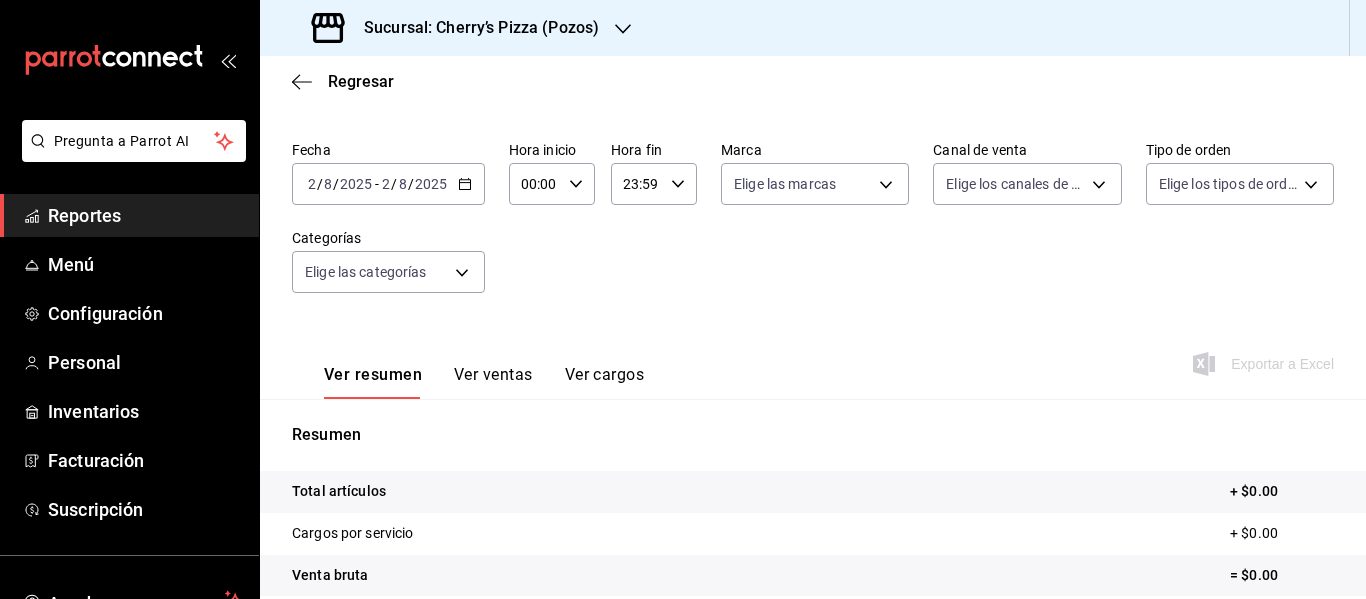 scroll, scrollTop: 100, scrollLeft: 0, axis: vertical 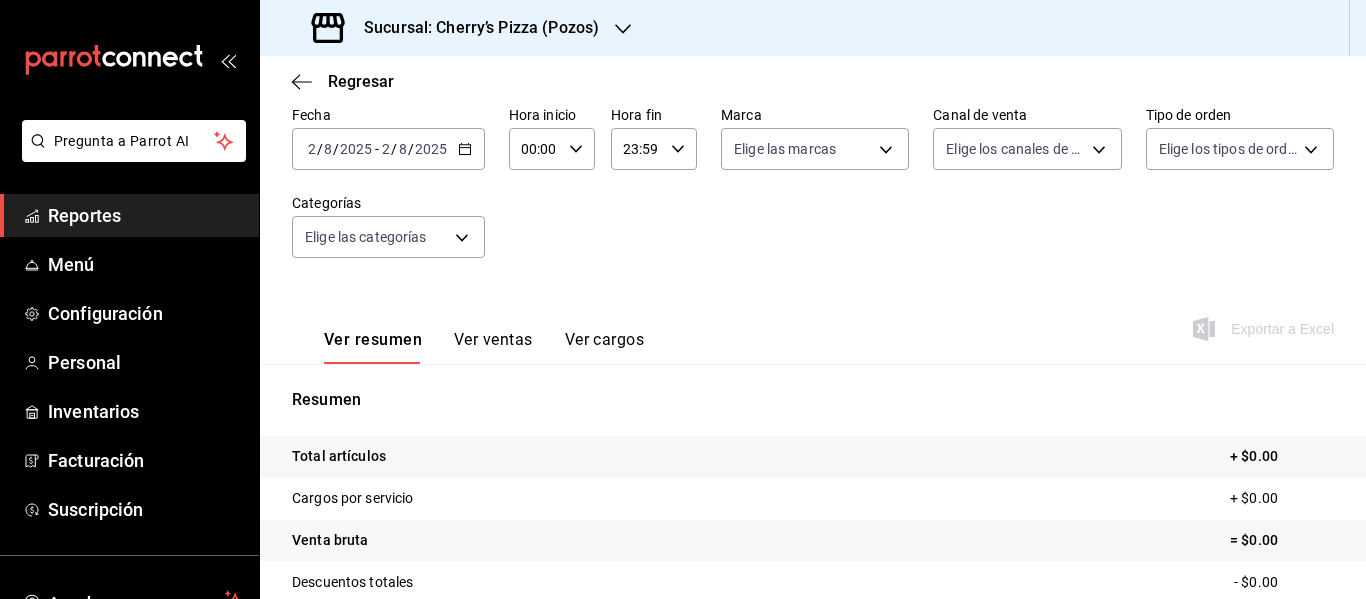 click on "Reportes" at bounding box center [145, 215] 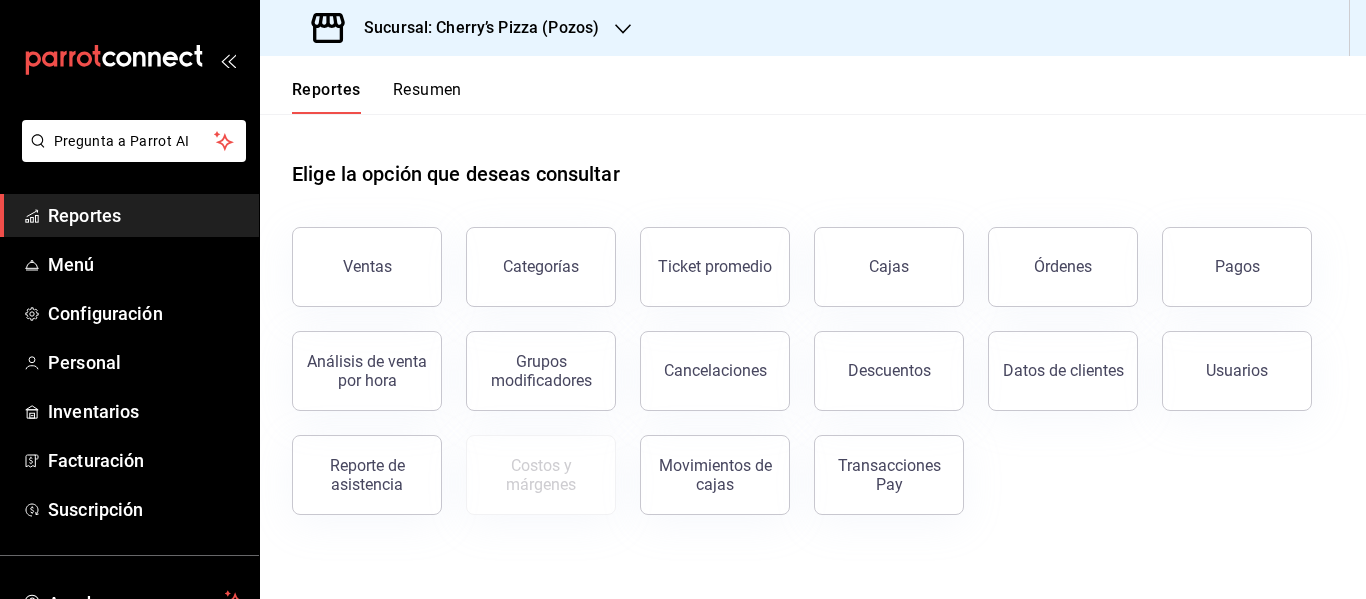 drag, startPoint x: 1310, startPoint y: 248, endPoint x: 1289, endPoint y: 249, distance: 21.023796 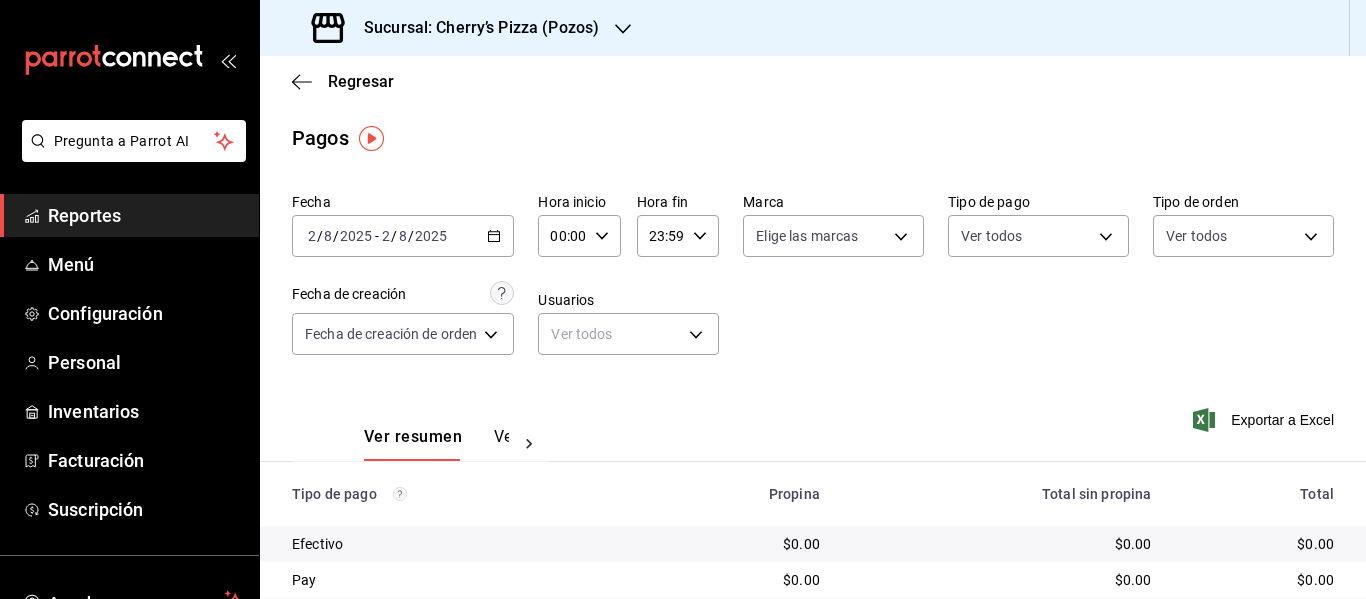 click on "2025-08-02 2 / 8 / 2025 - 2025-08-02 2 / 8 / 2025" at bounding box center (403, 236) 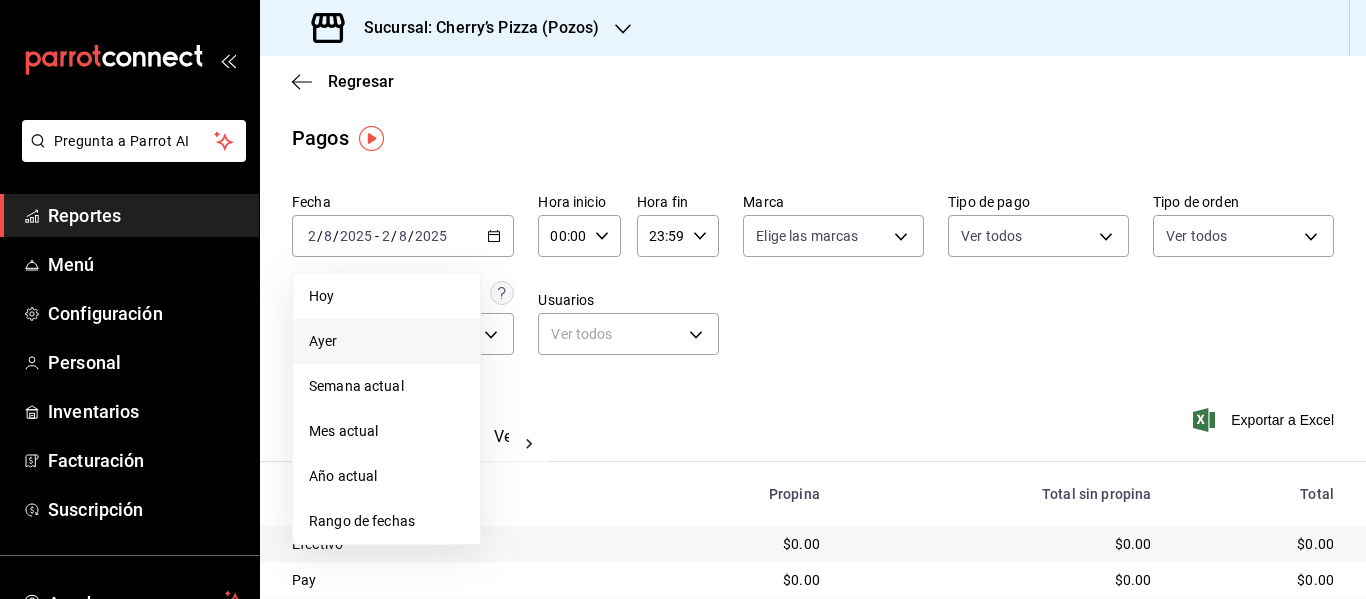 click on "Ayer" at bounding box center (386, 341) 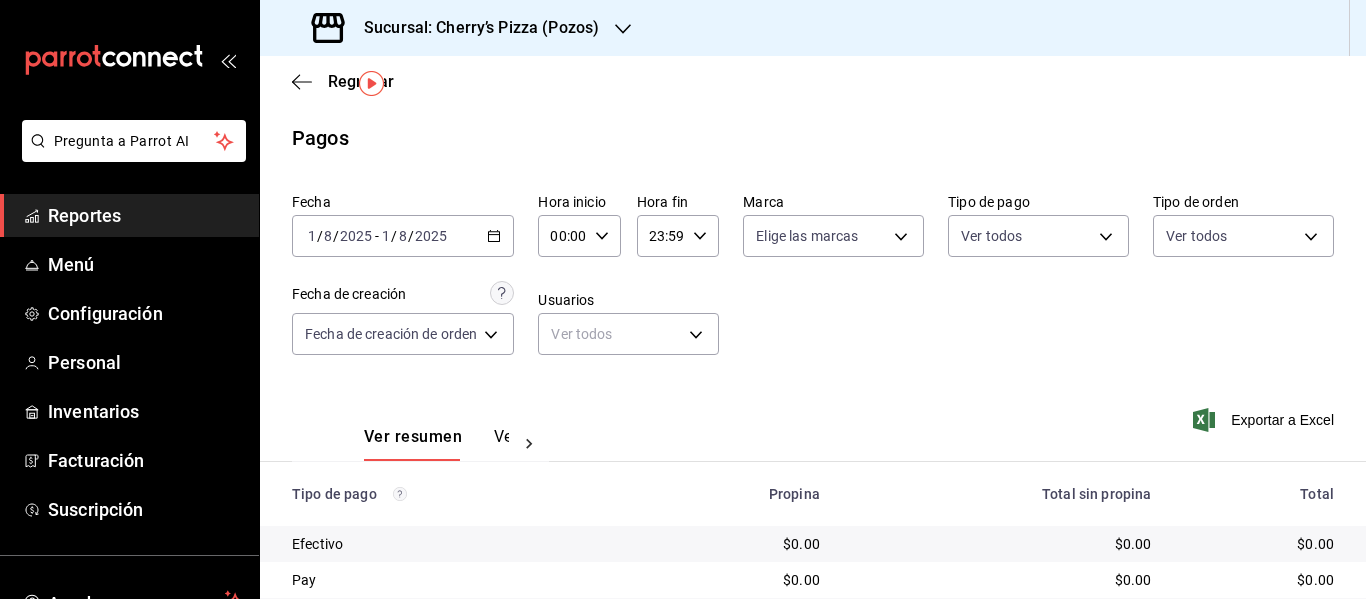 scroll, scrollTop: 68, scrollLeft: 0, axis: vertical 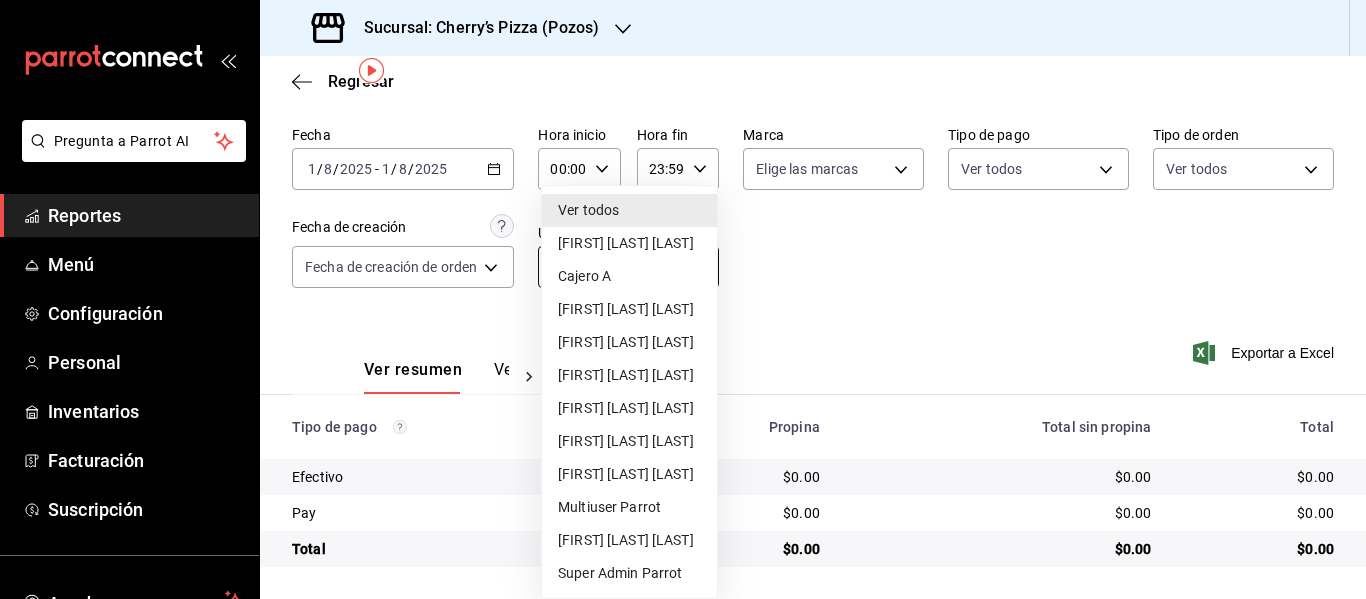 click on "Pregunta a Parrot AI Reportes   Menú   Configuración   Personal   Inventarios   Facturación   Suscripción   Ayuda Recomienda Parrot   [FIRST] [LAST]   Sugerir nueva función   Sucursal: Cherry’s Pizza (Pozos) Regresar Pagos Fecha 2025-08-01 1 / 8 / 2025 - 2025-08-01 1 / 8 / 2025 Hora inicio 00:00 Hora inicio Hora fin 23:59 Hora fin Marca Elige las marcas Tipo de pago Ver todos Tipo de orden Ver todos Fecha de creación   Fecha de creación de orden ORDER Usuarios Ver todos null Ver resumen Ver pagos Exportar a Excel Tipo de pago   Propina Total sin propina Total Efectivo $0.00 $0.00 $0.00 Pay $0.00 $0.00 $0.00 Total $0.00 $0.00 $0.00 Pregunta a Parrot AI Reportes   Menú   Configuración   Personal   Inventarios   Facturación   Suscripción   Ayuda Recomienda Parrot   [FIRST] [LAST]   Sugerir nueva función   GANA 1 MES GRATIS EN TU SUSCRIPCIÓN AQUÍ Ver video tutorial Ir a video Visitar centro de ayuda (81) 2046 6363 soporte@parrotsoftware.io Visitar centro de ayuda (81) 2046 6363" at bounding box center [683, 299] 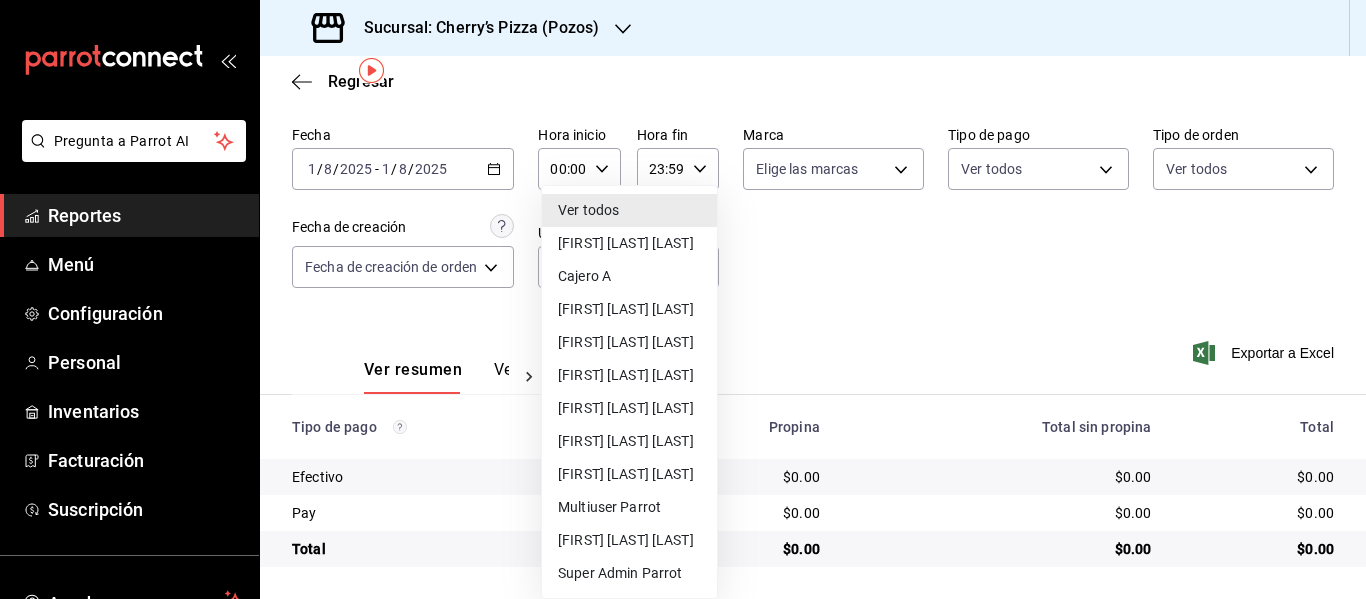 click on "Ver todos" at bounding box center [629, 210] 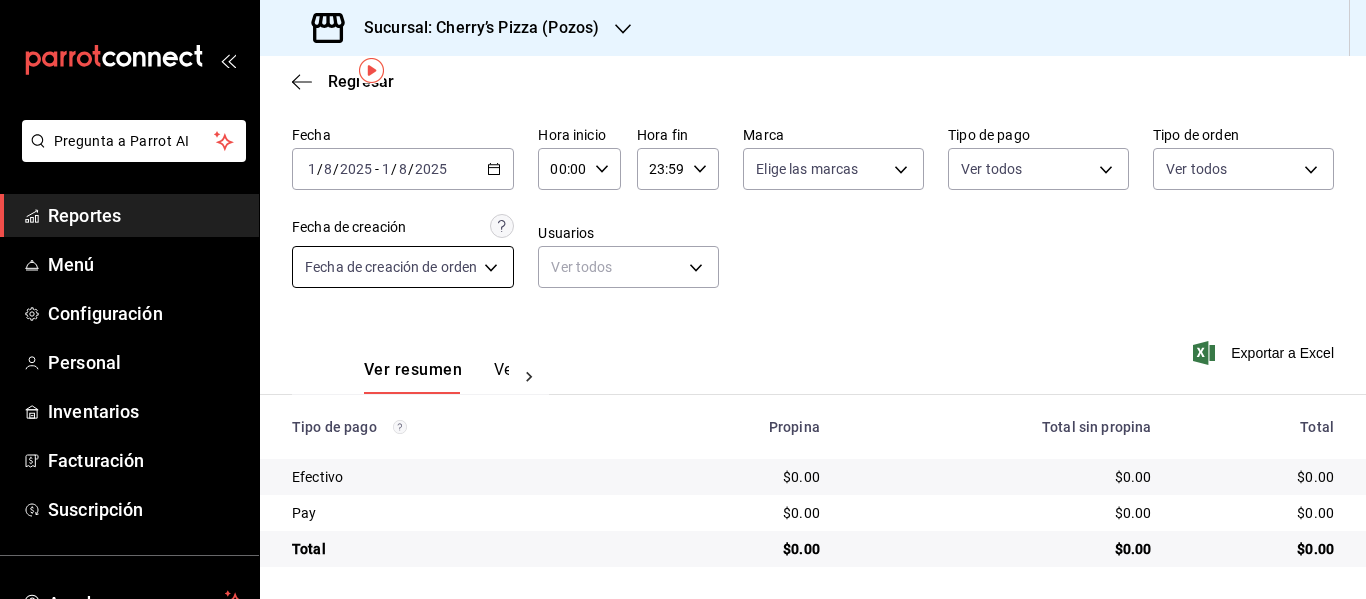 click on "Pregunta a Parrot AI Reportes   Menú   Configuración   Personal   Inventarios   Facturación   Suscripción   Ayuda Recomienda Parrot   [FIRST] [LAST]   Sugerir nueva función   Sucursal: Cherry’s Pizza (Pozos) Regresar Pagos Fecha 2025-08-01 1 / 8 / 2025 - 2025-08-01 1 / 8 / 2025 Hora inicio 00:00 Hora inicio Hora fin 23:59 Hora fin Marca Elige las marcas Tipo de pago Ver todos Tipo de orden Ver todos Fecha de creación   Fecha de creación de orden ORDER Usuarios Ver todos null Ver resumen Ver pagos Exportar a Excel Tipo de pago   Propina Total sin propina Total Efectivo $0.00 $0.00 $0.00 Pay $0.00 $0.00 $0.00 Total $0.00 $0.00 $0.00 Pregunta a Parrot AI Reportes   Menú   Configuración   Personal   Inventarios   Facturación   Suscripción   Ayuda Recomienda Parrot   [FIRST] [LAST]   Sugerir nueva función   GANA 1 MES GRATIS EN TU SUSCRIPCIÓN AQUÍ Ver video tutorial Ir a video Visitar centro de ayuda (81) 2046 6363 soporte@parrotsoftware.io Visitar centro de ayuda (81) 2046 6363" at bounding box center (683, 299) 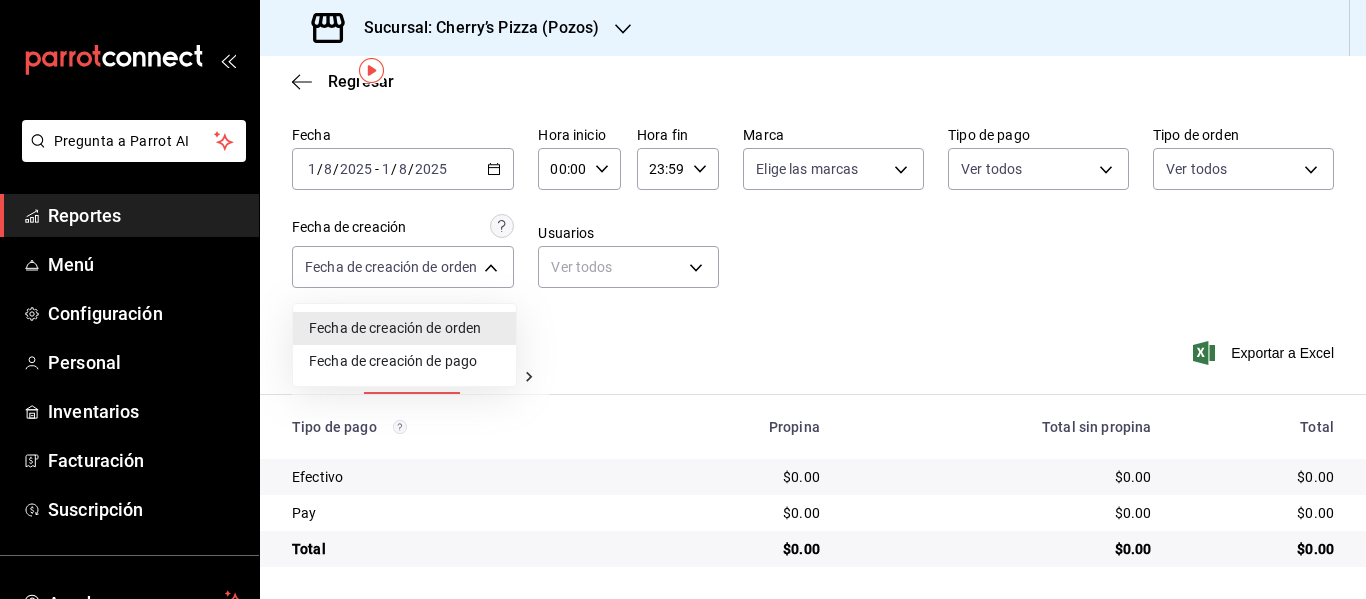 click at bounding box center [683, 299] 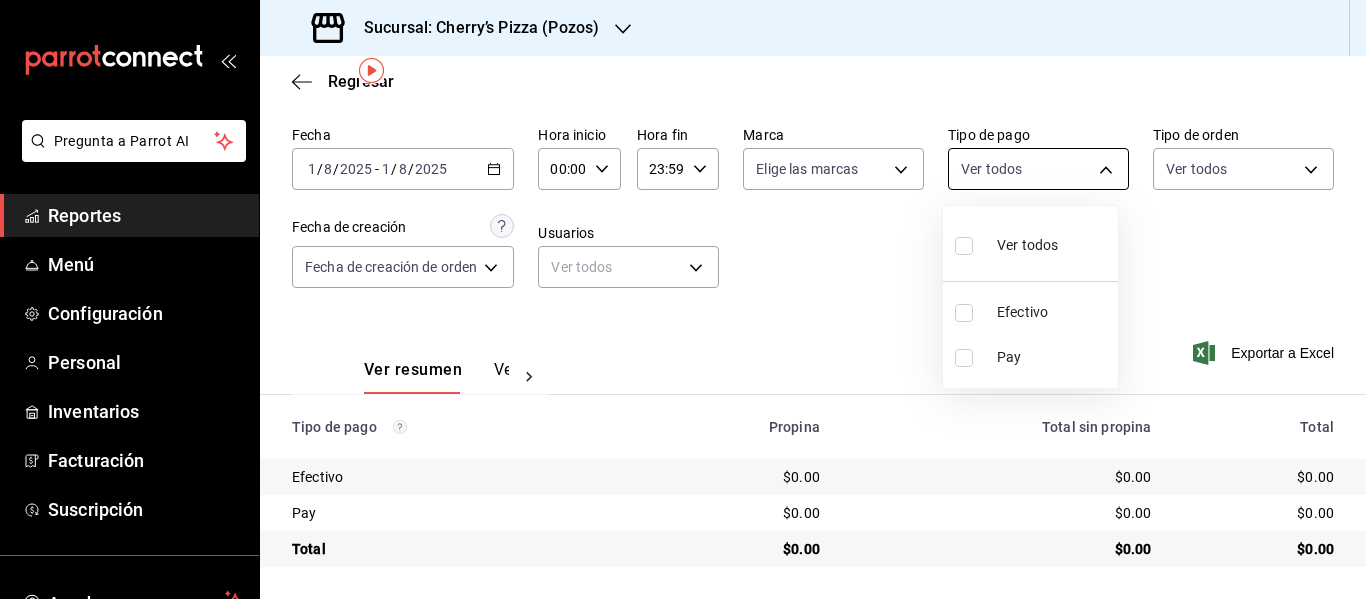 click on "Pregunta a Parrot AI Reportes   Menú   Configuración   Personal   Inventarios   Facturación   Suscripción   Ayuda Recomienda Parrot   [FIRST] [LAST]   Sugerir nueva función   Sucursal: Cherry’s Pizza (Pozos) Regresar Pagos Fecha 2025-08-01 1 / 8 / 2025 - 2025-08-01 1 / 8 / 2025 Hora inicio 00:00 Hora inicio Hora fin 23:59 Hora fin Marca Elige las marcas Tipo de pago Ver todos Tipo de orden Ver todos Fecha de creación   Fecha de creación de orden ORDER Usuarios Ver todos null Ver resumen Ver pagos Exportar a Excel Tipo de pago   Propina Total sin propina Total Efectivo $0.00 $0.00 $0.00 Pay $0.00 $0.00 $0.00 Total $0.00 $0.00 $0.00 Pregunta a Parrot AI Reportes   Menú   Configuración   Personal   Inventarios   Facturación   Suscripción   Ayuda Recomienda Parrot   [FIRST] [LAST]   Sugerir nueva función   GANA 1 MES GRATIS EN TU SUSCRIPCIÓN AQUÍ Ver video tutorial Ir a video Visitar centro de ayuda (81) 2046 6363 soporte@parrotsoftware.io Visitar centro de ayuda (81) 2046 6363" at bounding box center [683, 299] 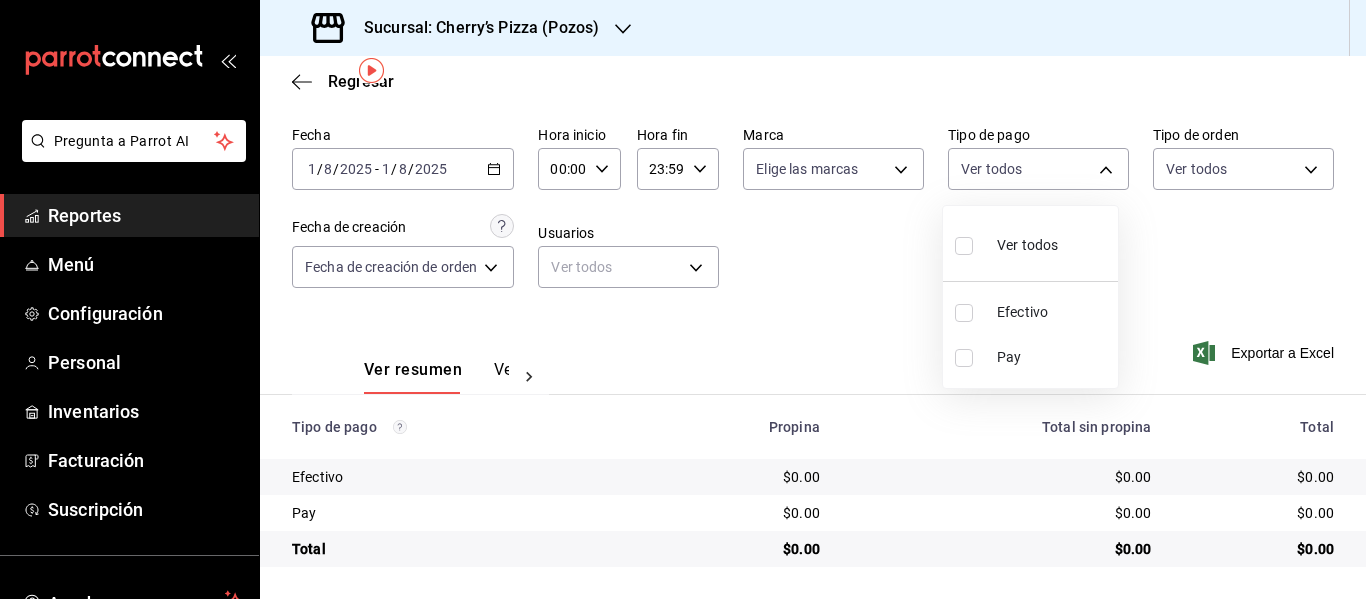 click on "Ver todos" at bounding box center (1027, 245) 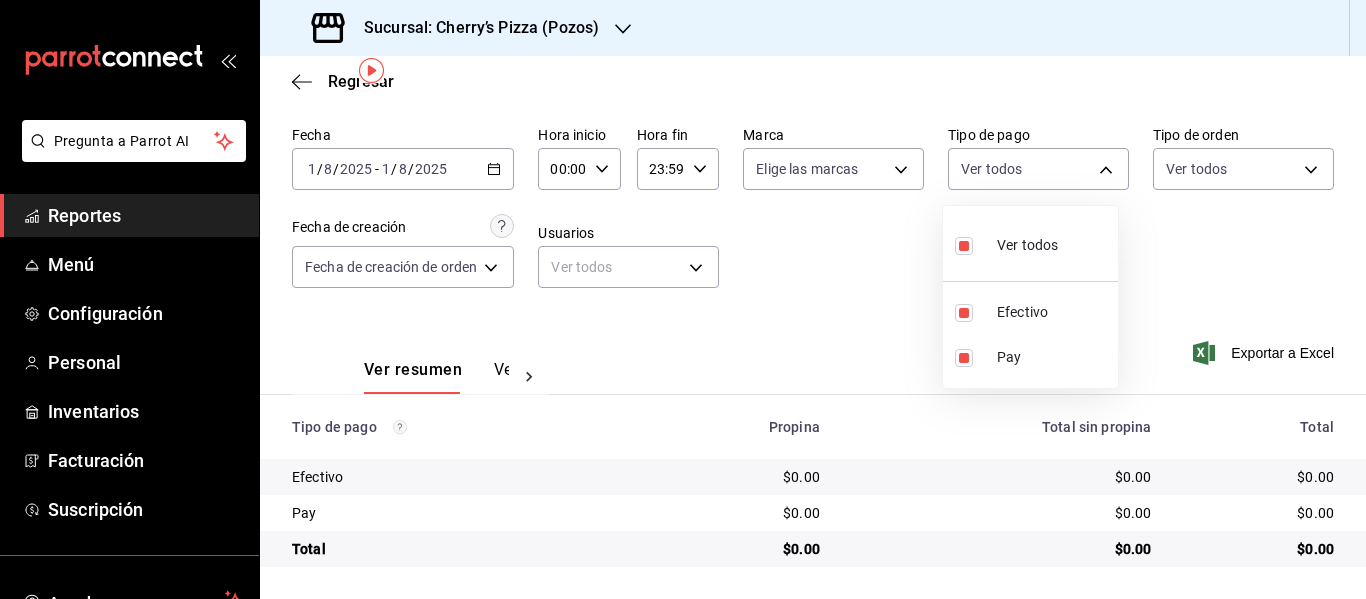 click at bounding box center (683, 299) 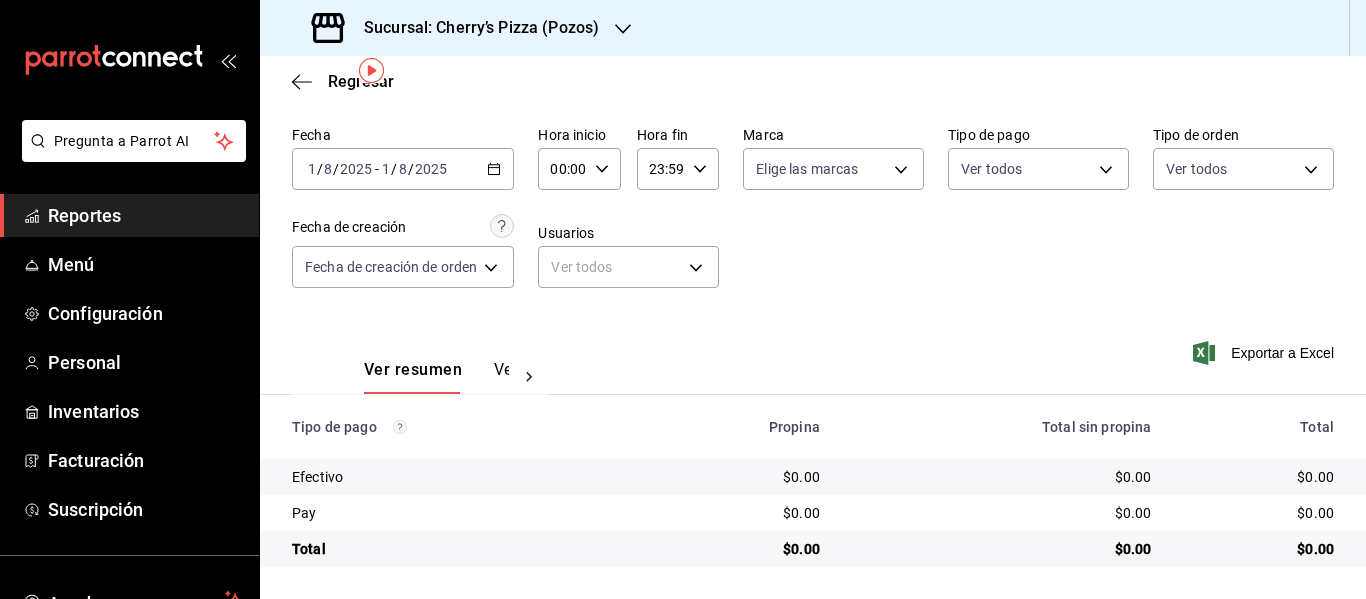 click on "Sucursal: Cherry’s Pizza (Pozos)" at bounding box center (473, 28) 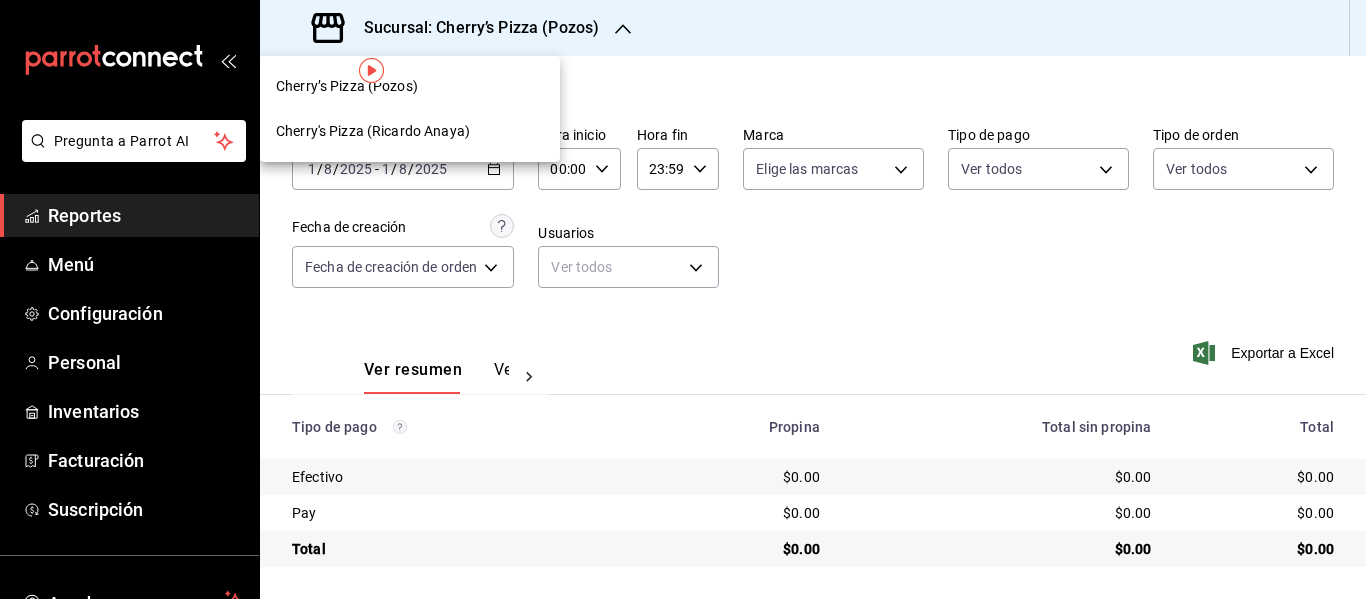 click on "Cherry's Pizza (Ricardo Anaya)" at bounding box center (410, 131) 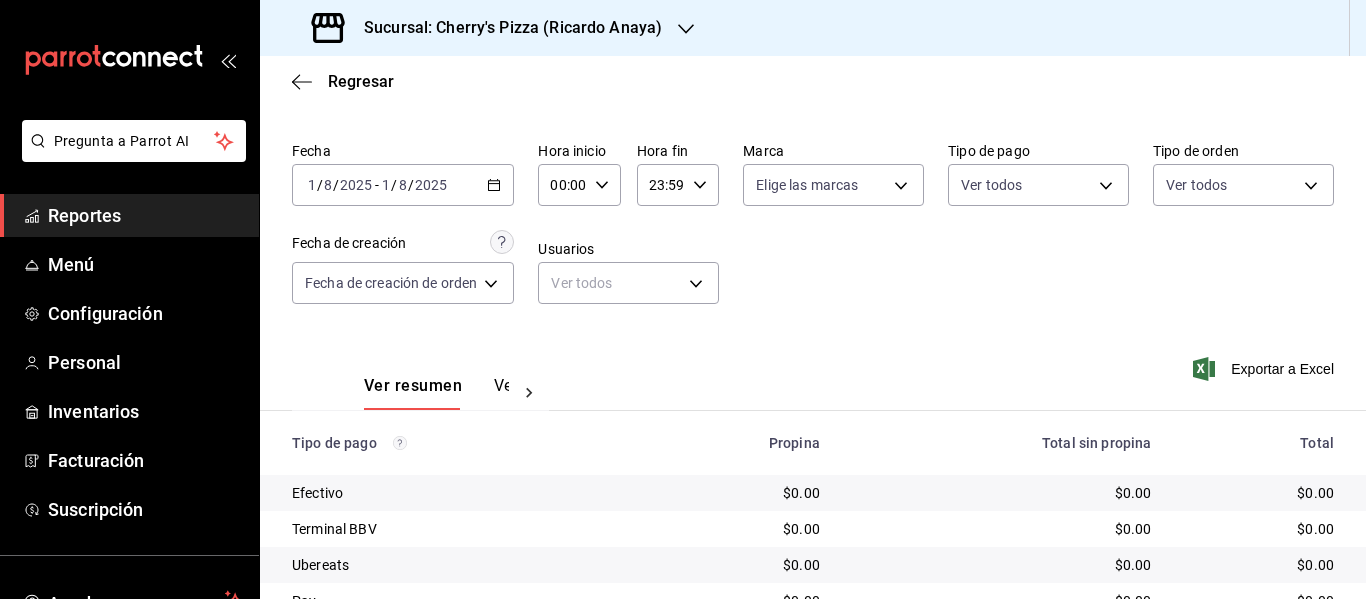 scroll, scrollTop: 0, scrollLeft: 0, axis: both 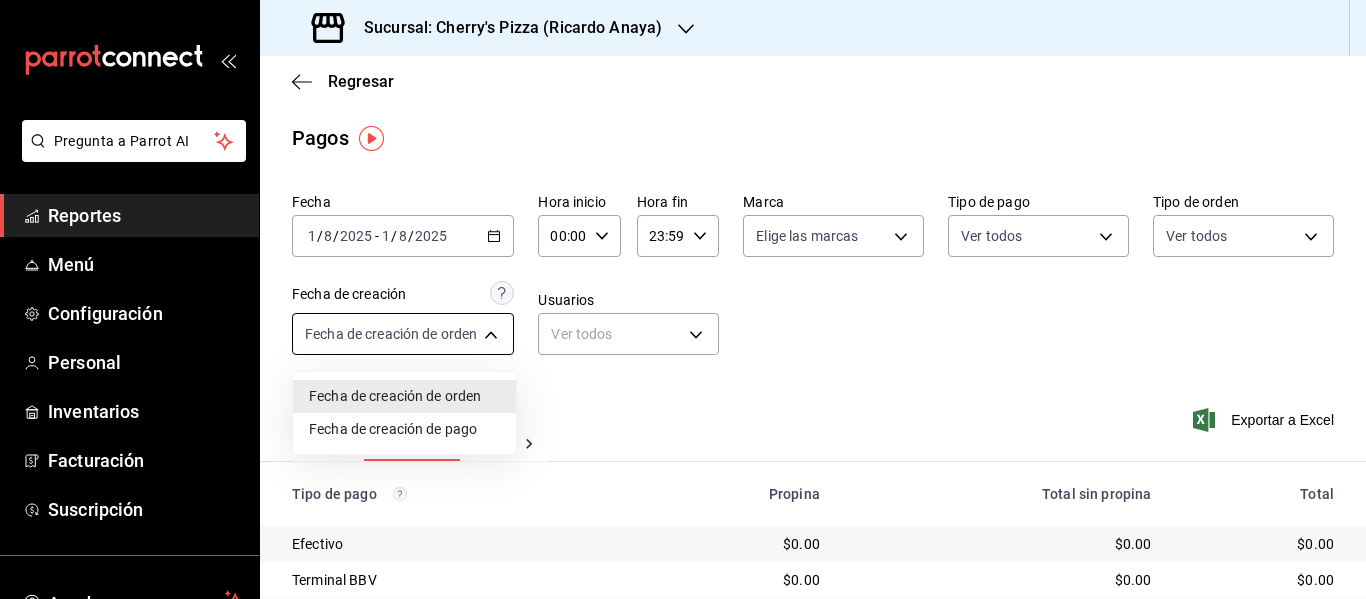 click on "Pregunta a Parrot AI Reportes   Menú   Configuración   Personal   Inventarios   Facturación   Suscripción   Ayuda Recomienda Parrot   [FIRST] [LAST]   Sugerir nueva función   Sucursal: Cherry's Pizza (Ricardo Anaya) Regresar Pagos Fecha 2025-08-01 1 / 8 / 2025 - 2025-08-01 1 / 8 / 2025 Hora inicio 00:00 Hora inicio Hora fin 23:59 Hora fin Marca Elige las marcas Tipo de pago Ver todos Tipo de orden Ver todos Fecha de creación   Fecha de creación de orden ORDER Usuarios Ver todos null Ver resumen Ver pagos Exportar a Excel Tipo de pago   Propina Total sin propina Total Efectivo $0.00 $0.00 $0.00 Terminal BBV $0.00 $0.00 $0.00 Ubereats $0.00 $0.00 $0.00 Pay $0.00 $0.00 $0.00 Total $0.00 $0.00 $0.00 GANA 1 MES GRATIS EN TU SUSCRIPCIÓN AQUÍ ¿Recuerdas cómo empezó tu restaurante?
Hoy puedes ayudar a un colega a tener el mismo cambio que tú viviste.
Recomienda Parrot directamente desde tu Portal Administrador.
Es fácil y rápido.
🎁 Por cada restaurante que se una, ganas 1 mes gratis." at bounding box center (683, 299) 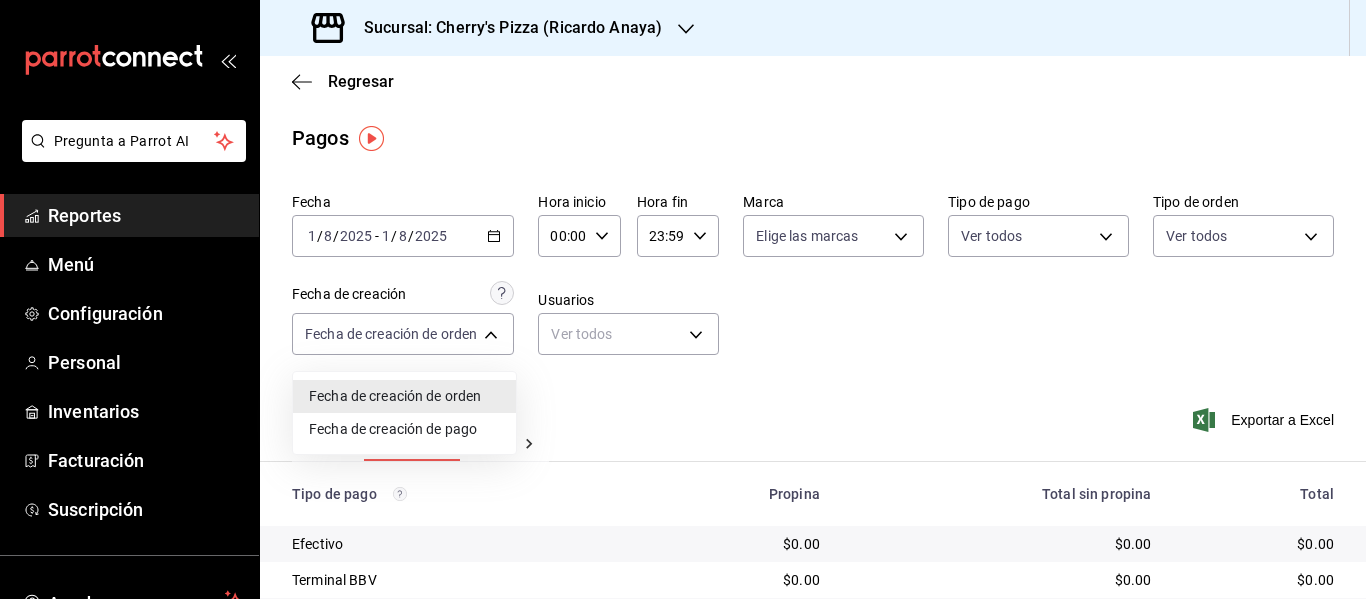 click on "Fecha de creación de pago" at bounding box center (404, 429) 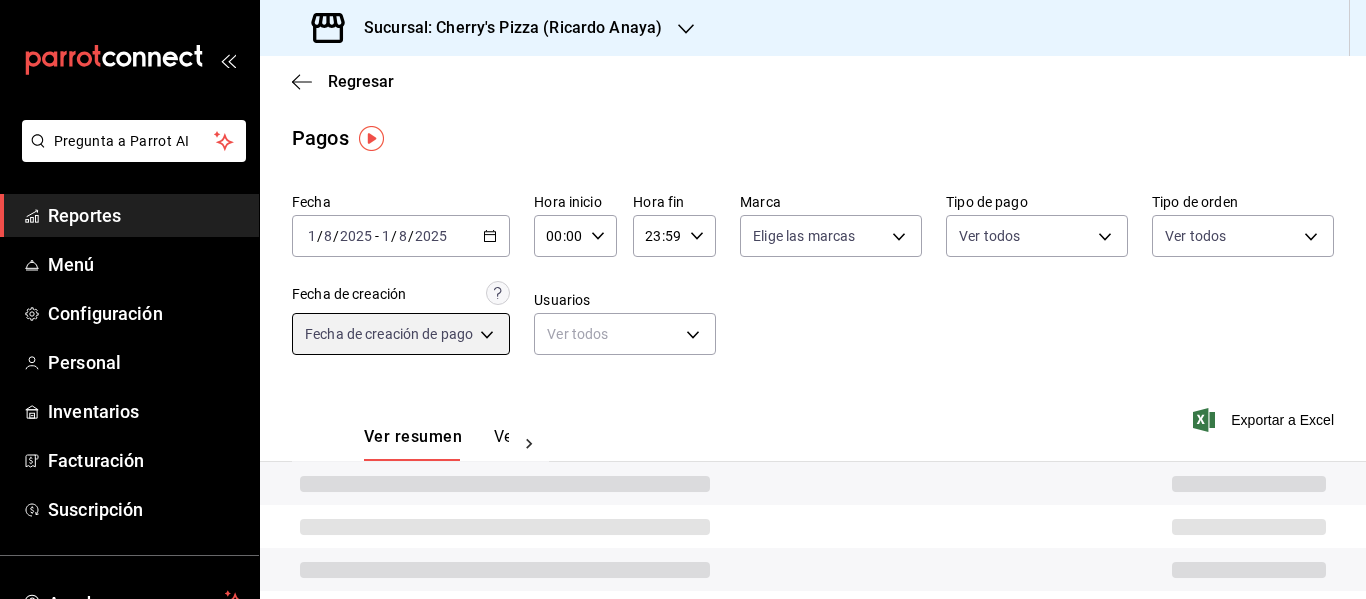 type on "ORDER_PAYMENT" 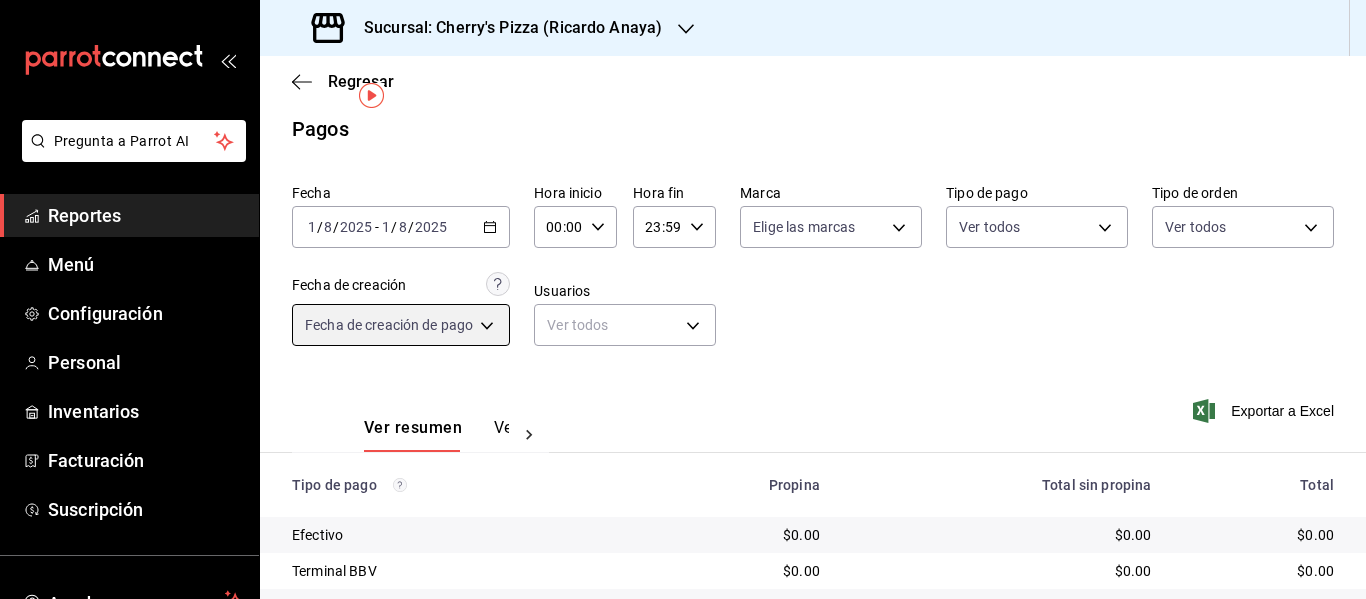 scroll, scrollTop: 0, scrollLeft: 0, axis: both 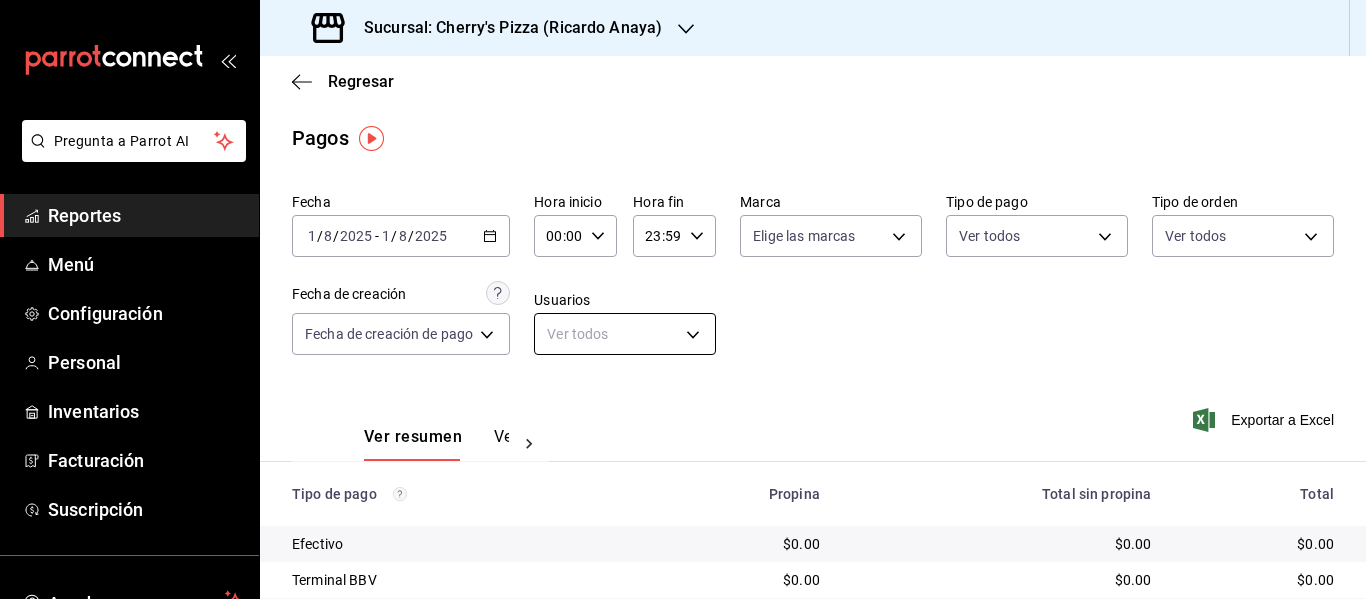 click on "Pregunta a Parrot AI Reportes   Menú   Configuración   Personal   Inventarios   Facturación   Suscripción   Ayuda Recomienda Parrot   [FIRST] [LAST]   Sugerir nueva función   Sucursal: Cherry's Pizza (Ricardo Anaya) Regresar Pagos Fecha 2025-08-01 1 / 8 / 2025 - 2025-08-01 1 / 8 / 2025 Hora inicio 00:00 Hora inicio Hora fin 23:59 Hora fin Marca Elige las marcas Tipo de pago Ver todos Tipo de orden Ver todos Fecha de creación   Fecha de creación de pago ORDER_PAYMENT Usuarios Ver todos null Ver resumen Ver pagos Exportar a Excel Tipo de pago   Propina Total sin propina Total Efectivo $0.00 $0.00 $0.00 Terminal BBV $0.00 $0.00 $0.00 Ubereats $0.00 $0.00 $0.00 Pay $0.00 $0.00 $0.00 Total $0.00 $0.00 $0.00 GANA 1 MES GRATIS EN TU SUSCRIPCIÓN AQUÍ Ver video tutorial Ir a video Pregunta a Parrot AI Reportes   Menú   Configuración   Personal   Inventarios   Facturación   Suscripción   Ayuda Recomienda Parrot   [FIRST] [LAST]   Sugerir nueva función   Visitar centro de ayuda" at bounding box center (683, 299) 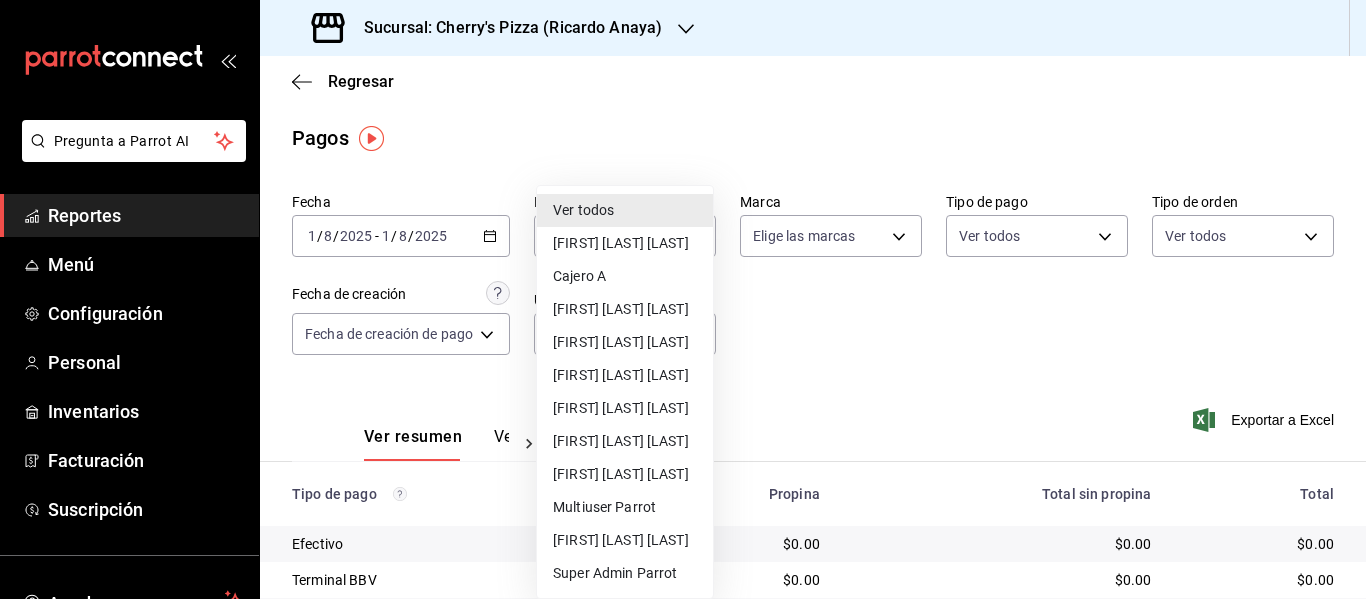 click on "Ver todos" at bounding box center [625, 210] 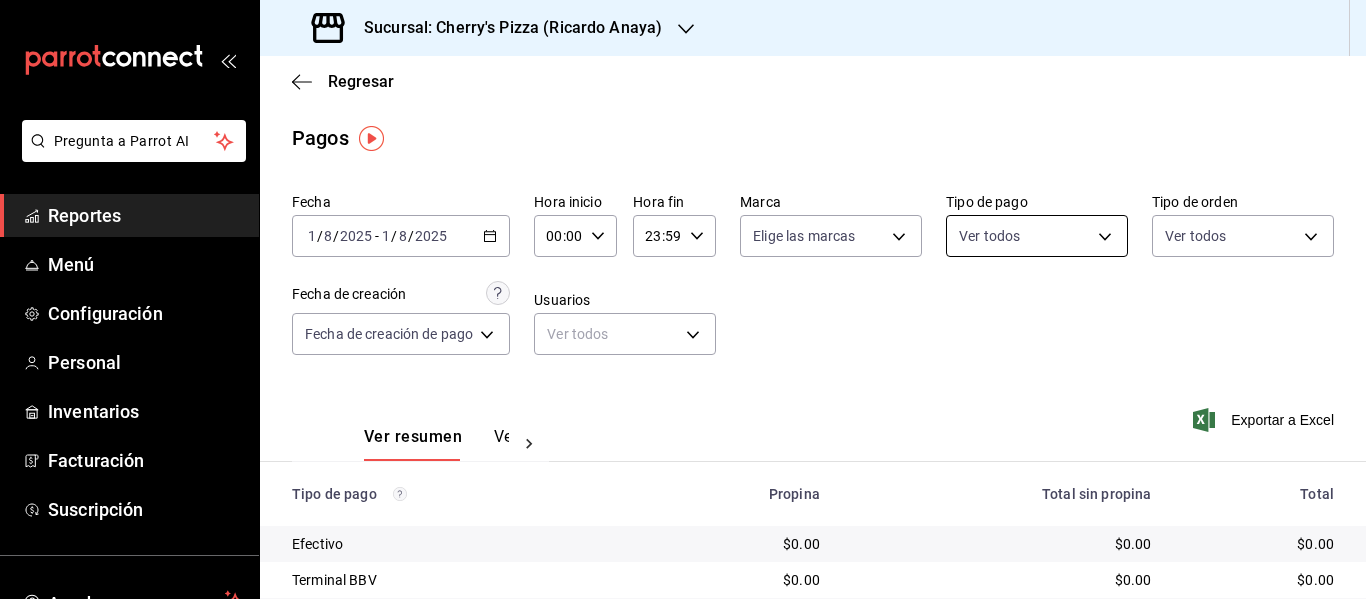 click on "Pregunta a Parrot AI Reportes   Menú   Configuración   Personal   Inventarios   Facturación   Suscripción   Ayuda Recomienda Parrot   [FIRST] [LAST]   Sugerir nueva función   Sucursal: Cherry's Pizza (Ricardo Anaya) Regresar Pagos Fecha 2025-08-01 1 / 8 / 2025 - 2025-08-01 1 / 8 / 2025 Hora inicio 00:00 Hora inicio Hora fin 23:59 Hora fin Marca Elige las marcas Tipo de pago Ver todos Tipo de orden Ver todos Fecha de creación   Fecha de creación de pago ORDER_PAYMENT Usuarios Ver todos null Ver resumen Ver pagos Exportar a Excel Tipo de pago   Propina Total sin propina Total Efectivo $0.00 $0.00 $0.00 Terminal BBV $0.00 $0.00 $0.00 Ubereats $0.00 $0.00 $0.00 Pay $0.00 $0.00 $0.00 Total $0.00 $0.00 $0.00 GANA 1 MES GRATIS EN TU SUSCRIPCIÓN AQUÍ Ver video tutorial Ir a video Pregunta a Parrot AI Reportes   Menú   Configuración   Personal   Inventarios   Facturación   Suscripción   Ayuda Recomienda Parrot   [FIRST] [LAST]   Sugerir nueva función   Visitar centro de ayuda" at bounding box center [683, 299] 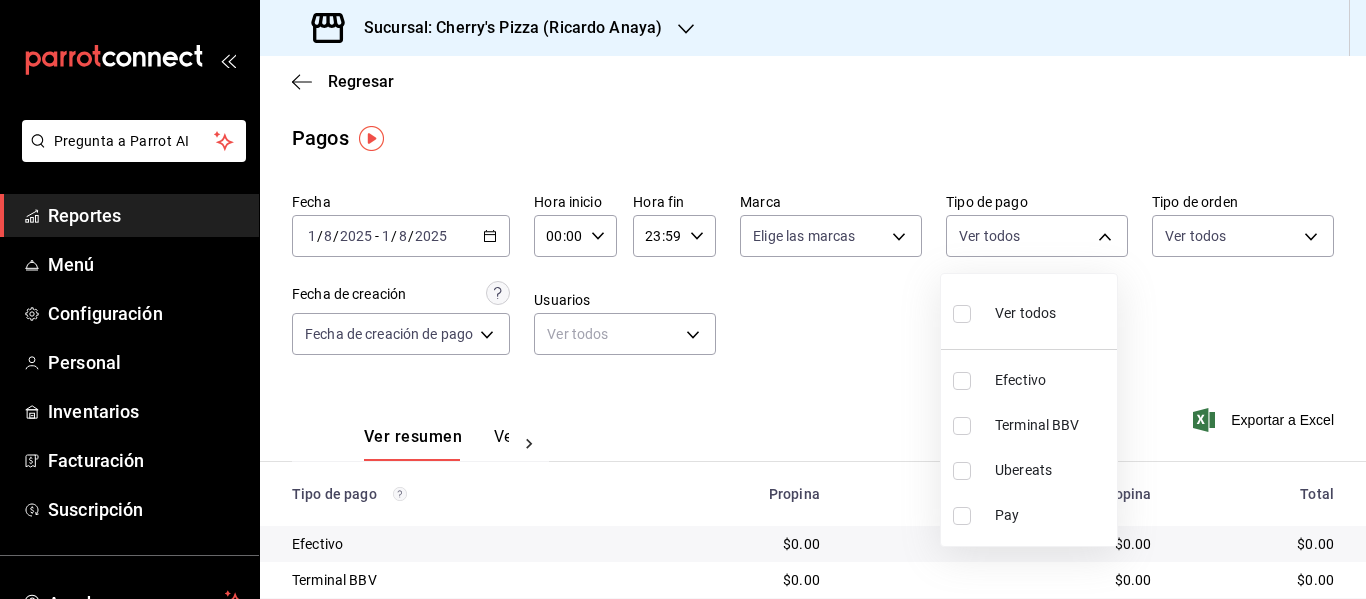 click at bounding box center [966, 313] 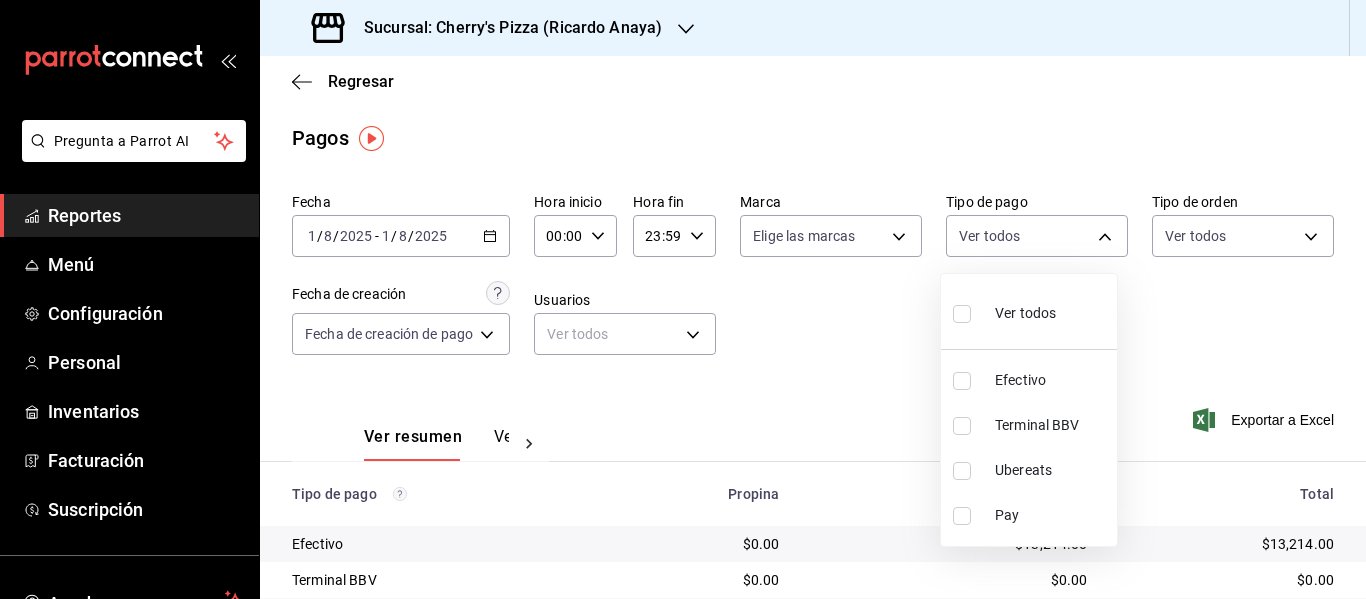 click at bounding box center (962, 314) 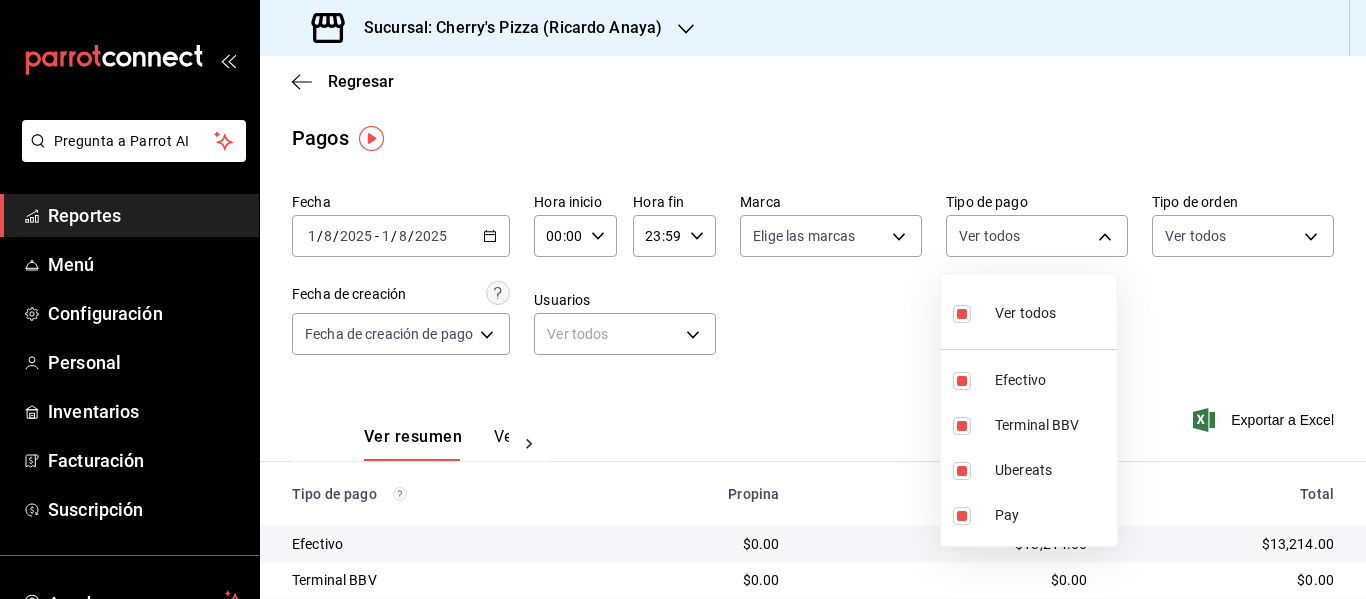 click at bounding box center [683, 299] 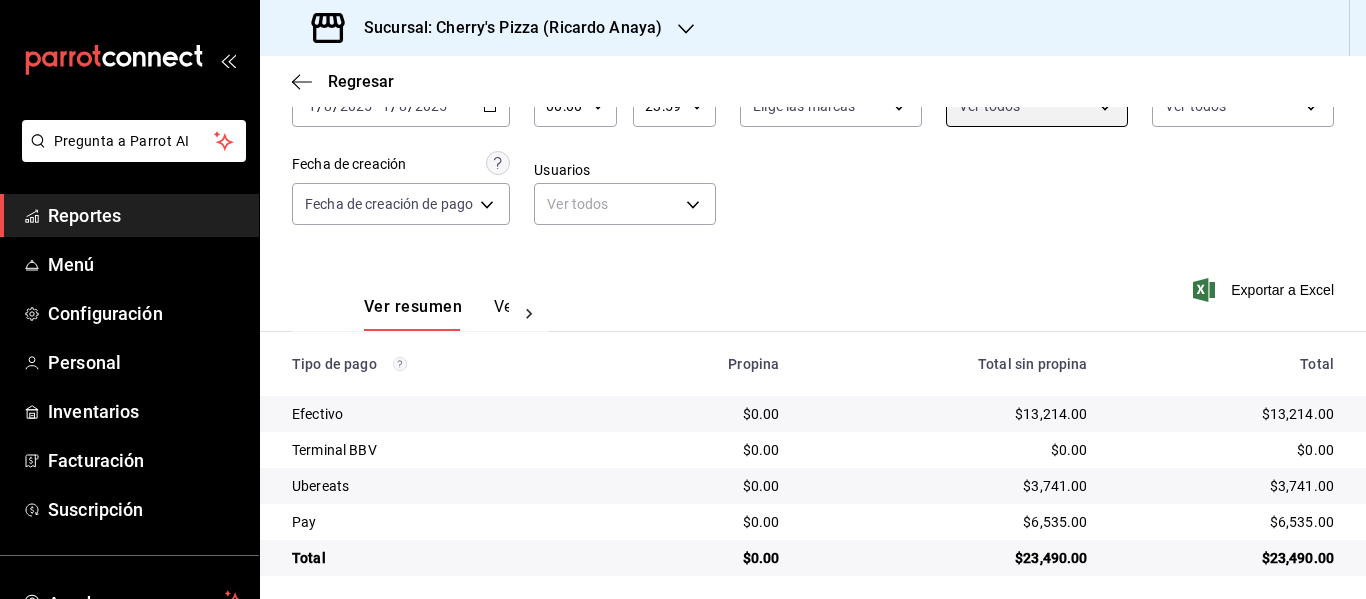 scroll, scrollTop: 140, scrollLeft: 0, axis: vertical 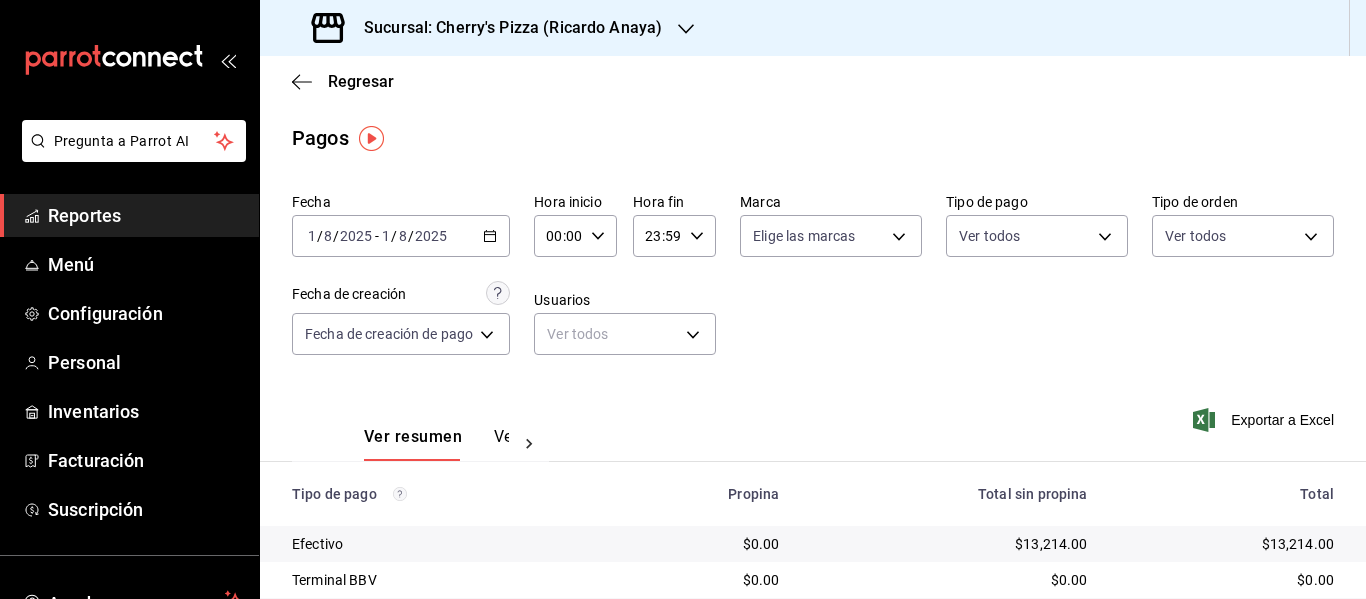 click on "Reportes" at bounding box center [129, 215] 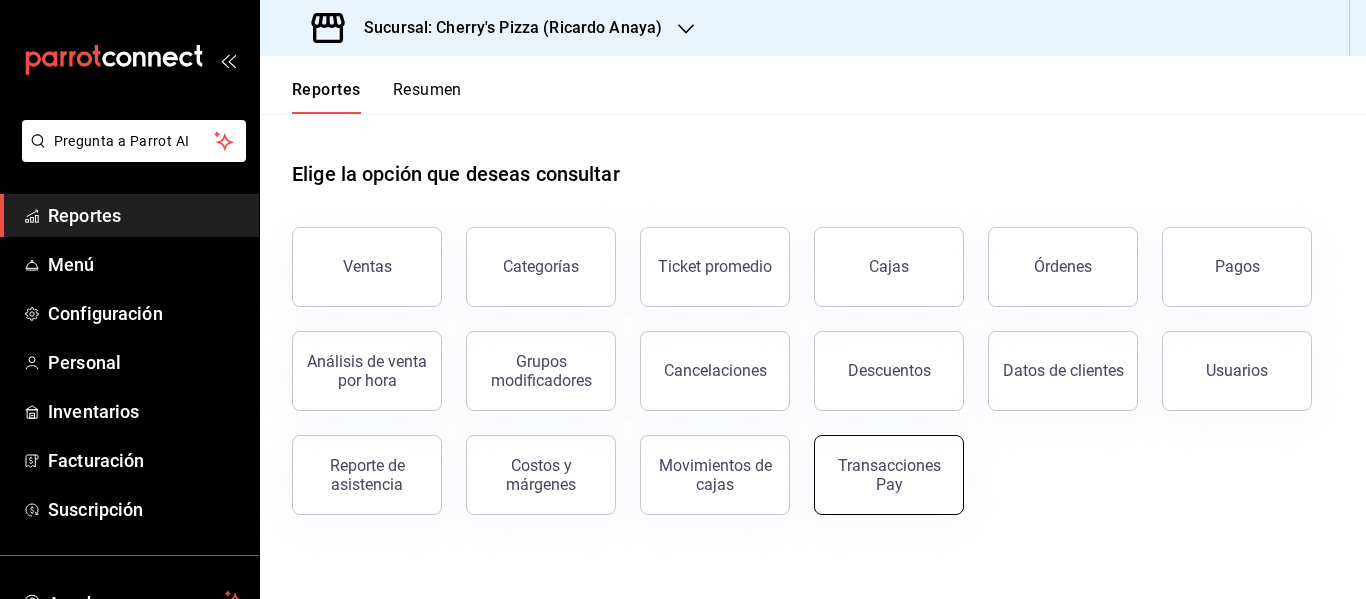 click on "Transacciones Pay" at bounding box center (889, 475) 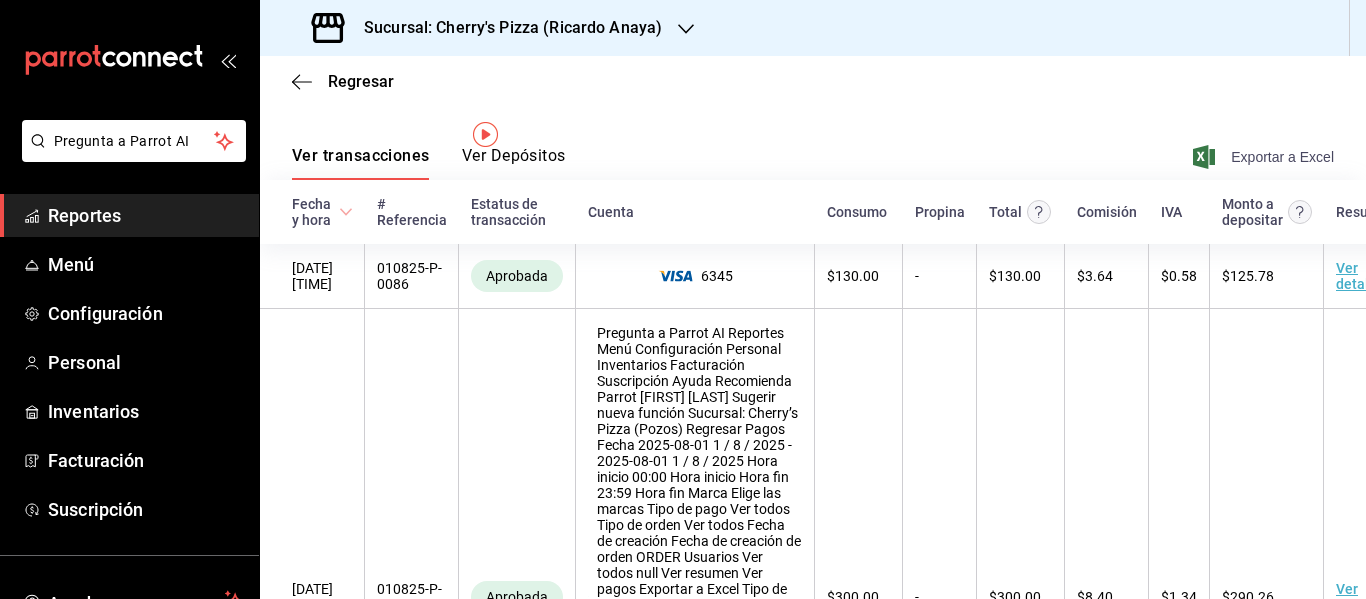 scroll, scrollTop: 0, scrollLeft: 0, axis: both 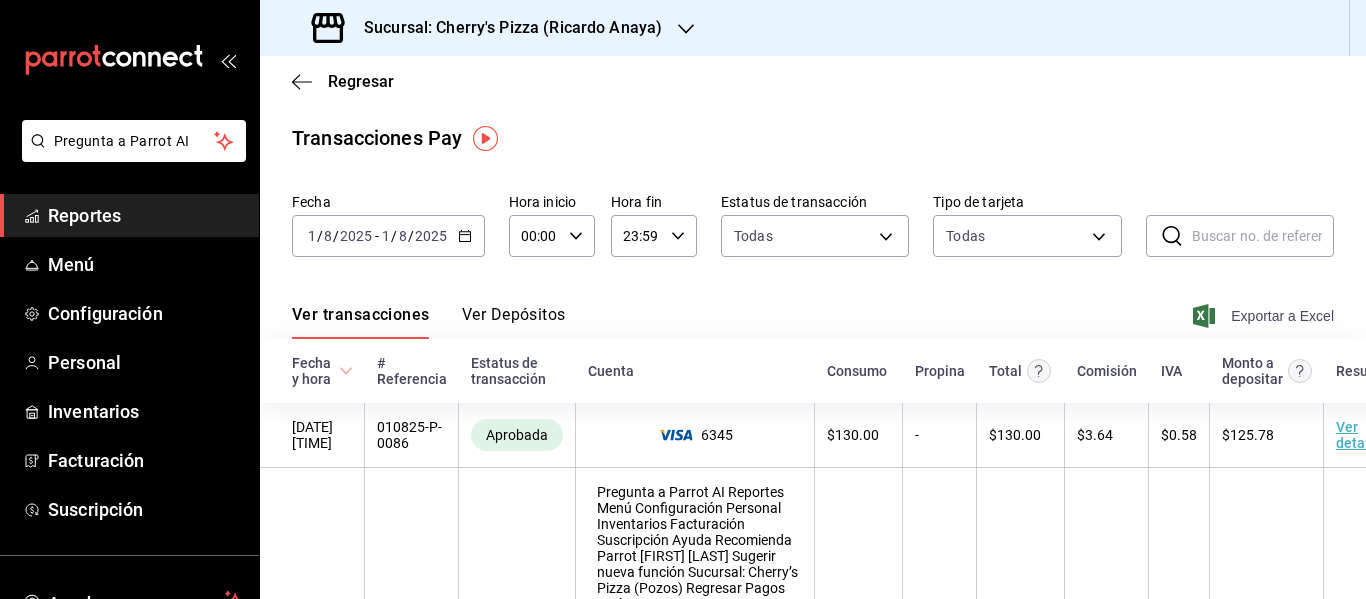 click on "Exportar a Excel" at bounding box center [1265, 316] 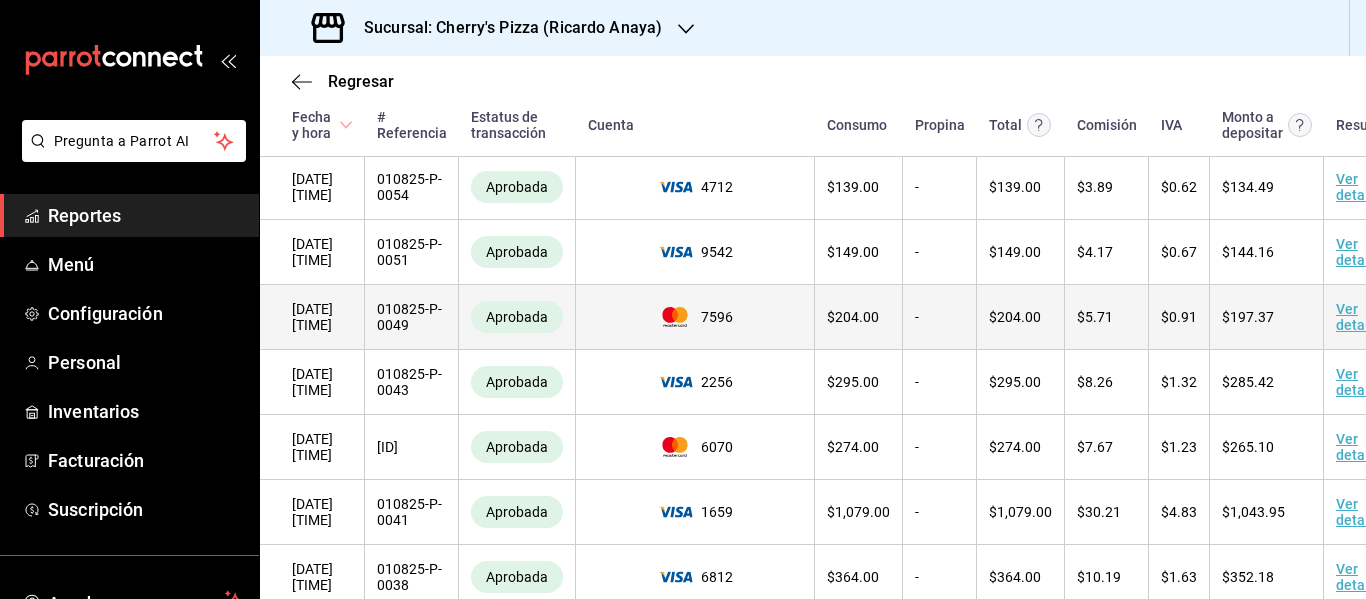 scroll, scrollTop: 1483, scrollLeft: 0, axis: vertical 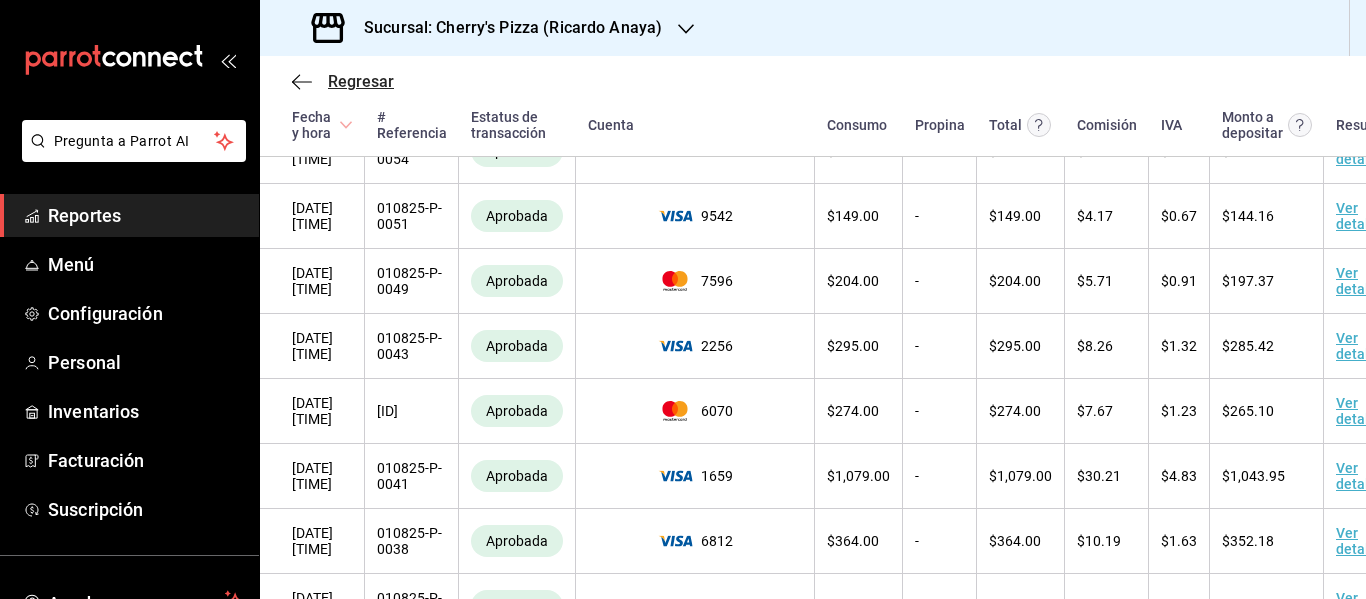 click 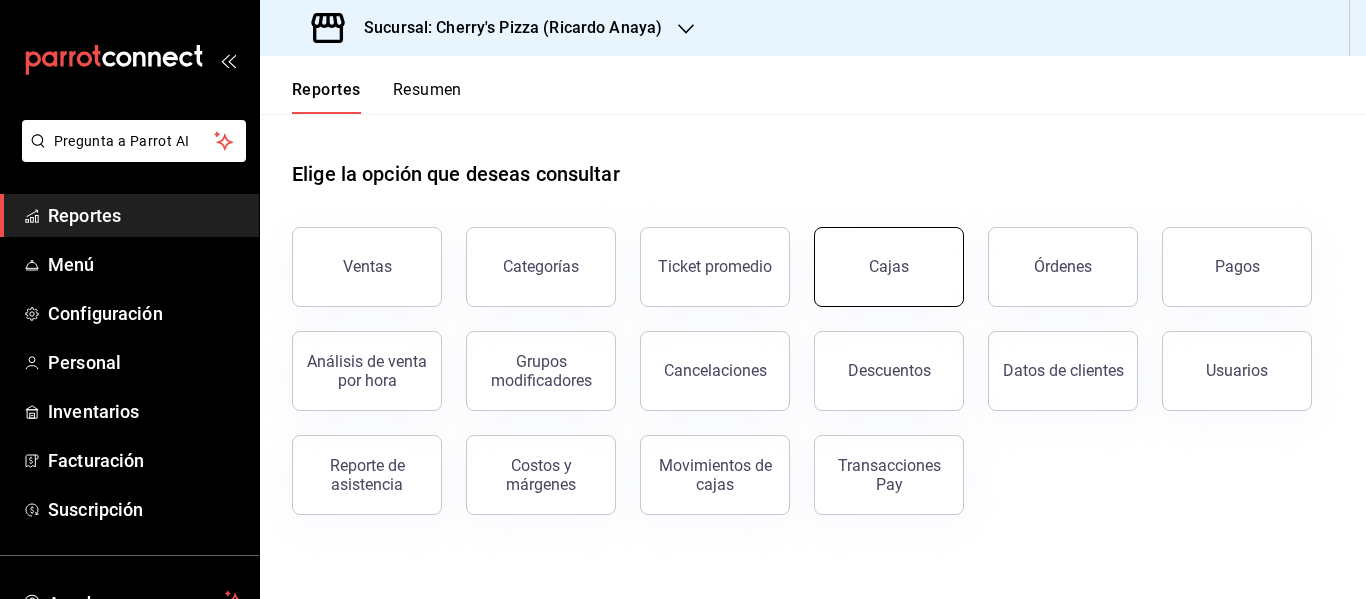 click on "Cajas" at bounding box center [889, 267] 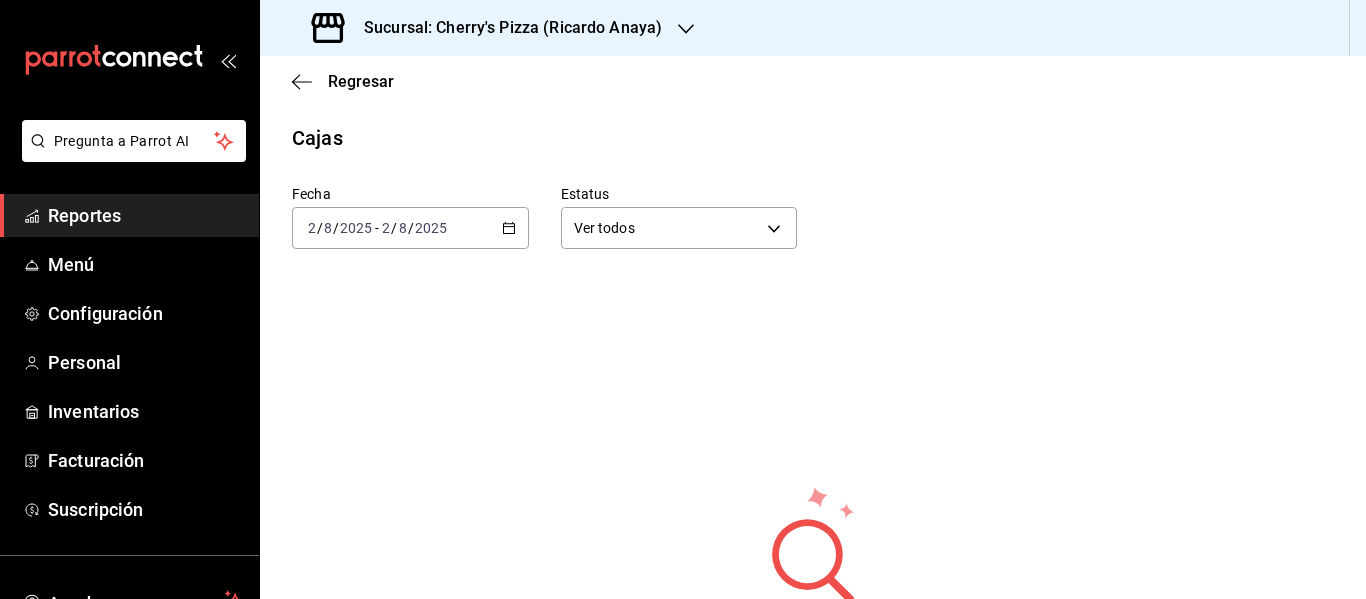 click on "2025-08-02 2 / 8 / 2025 - 2025-08-02 2 / 8 / 2025" at bounding box center [410, 228] 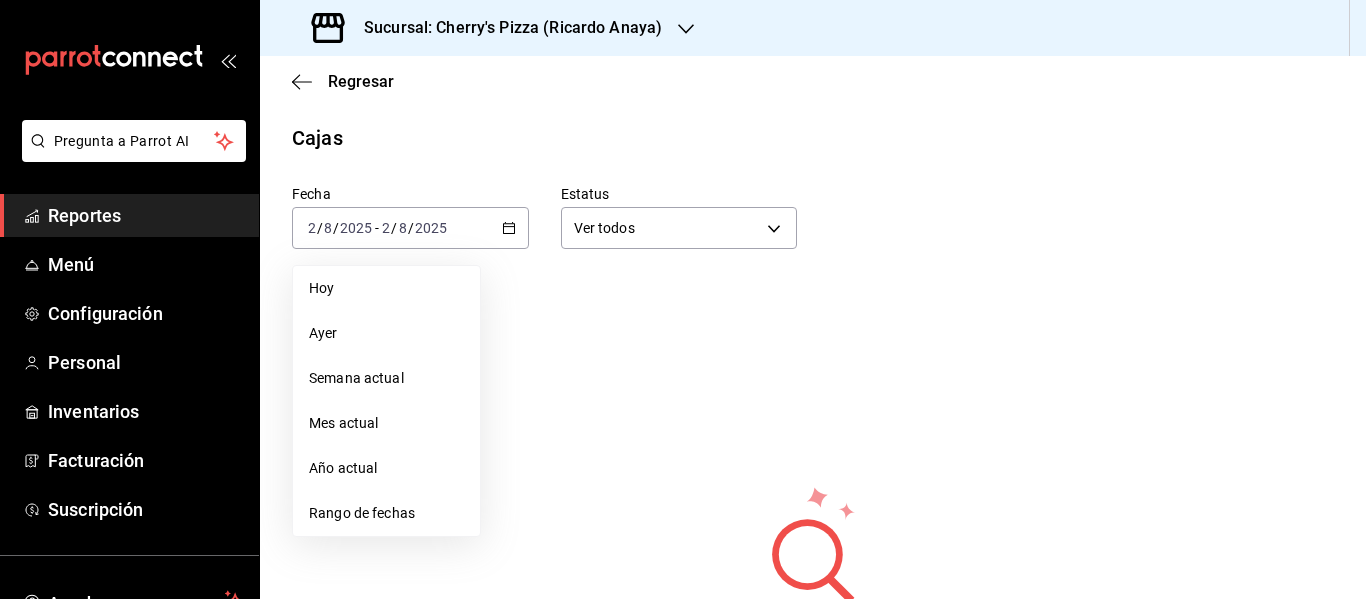 click on "Ayer" at bounding box center (386, 333) 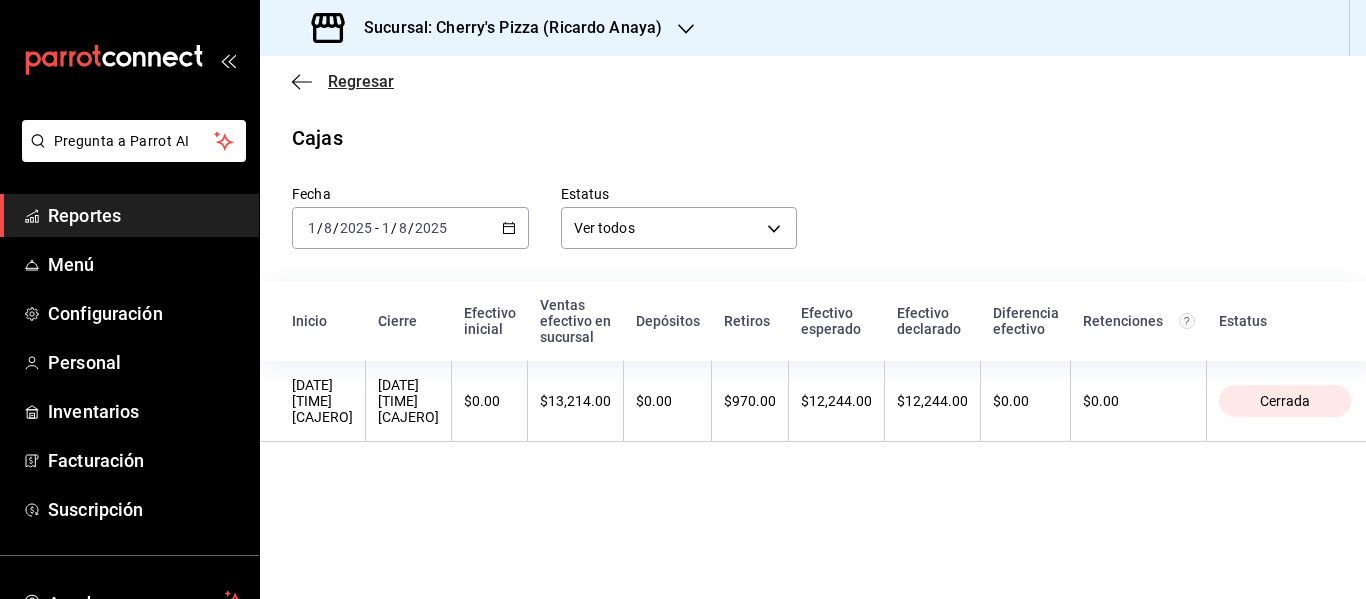 click 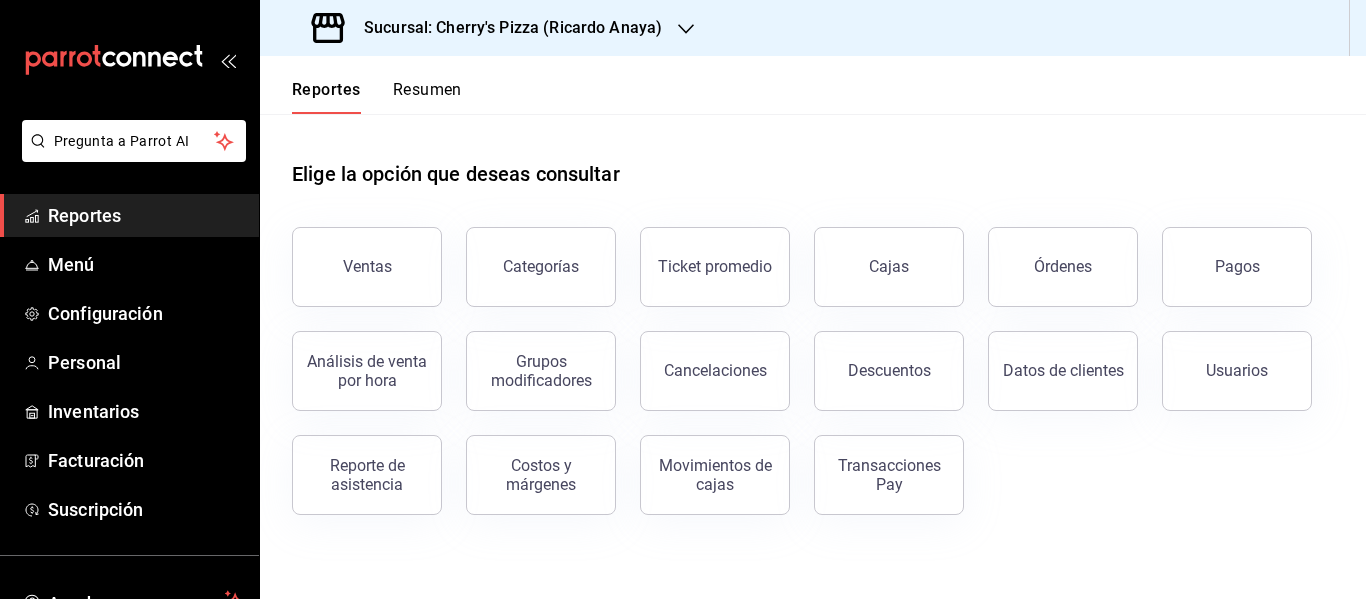 click on "Resumen" at bounding box center (427, 97) 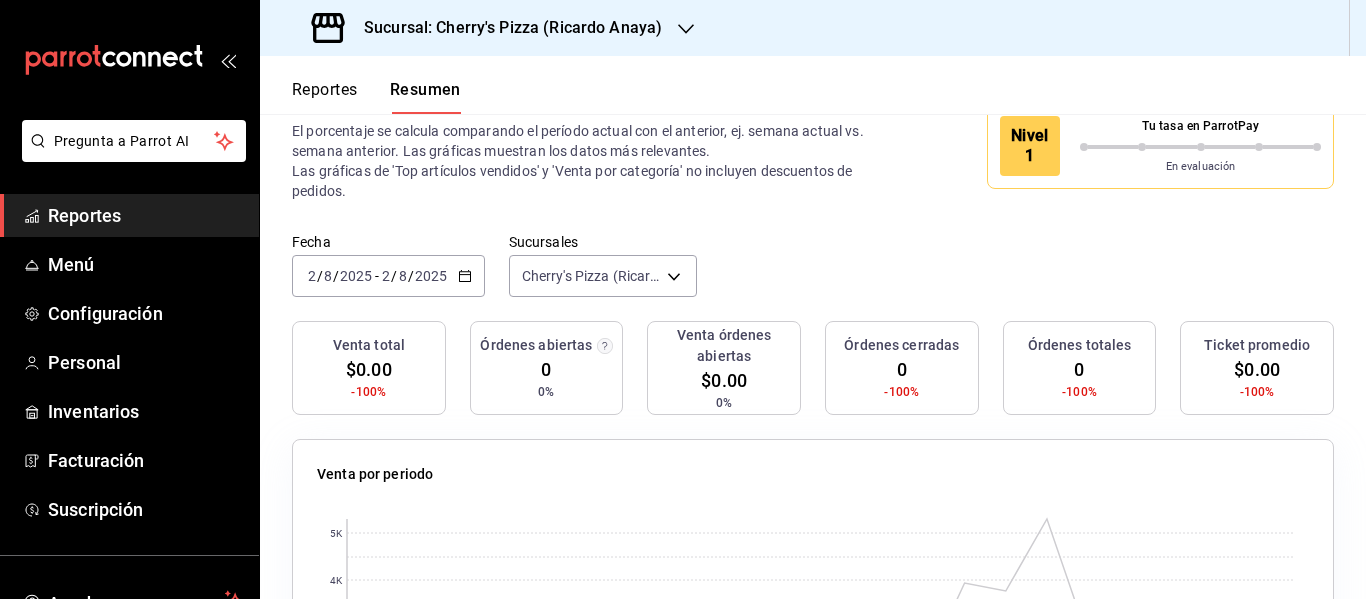 scroll, scrollTop: 200, scrollLeft: 0, axis: vertical 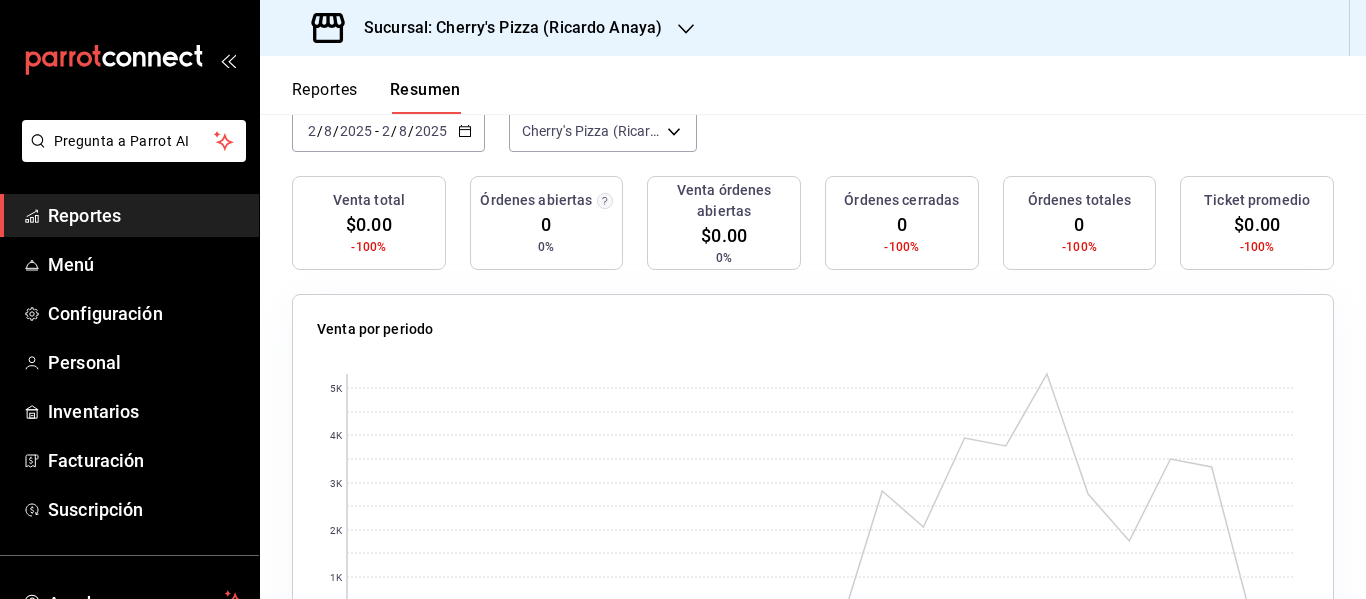 click on "/" at bounding box center [394, 131] 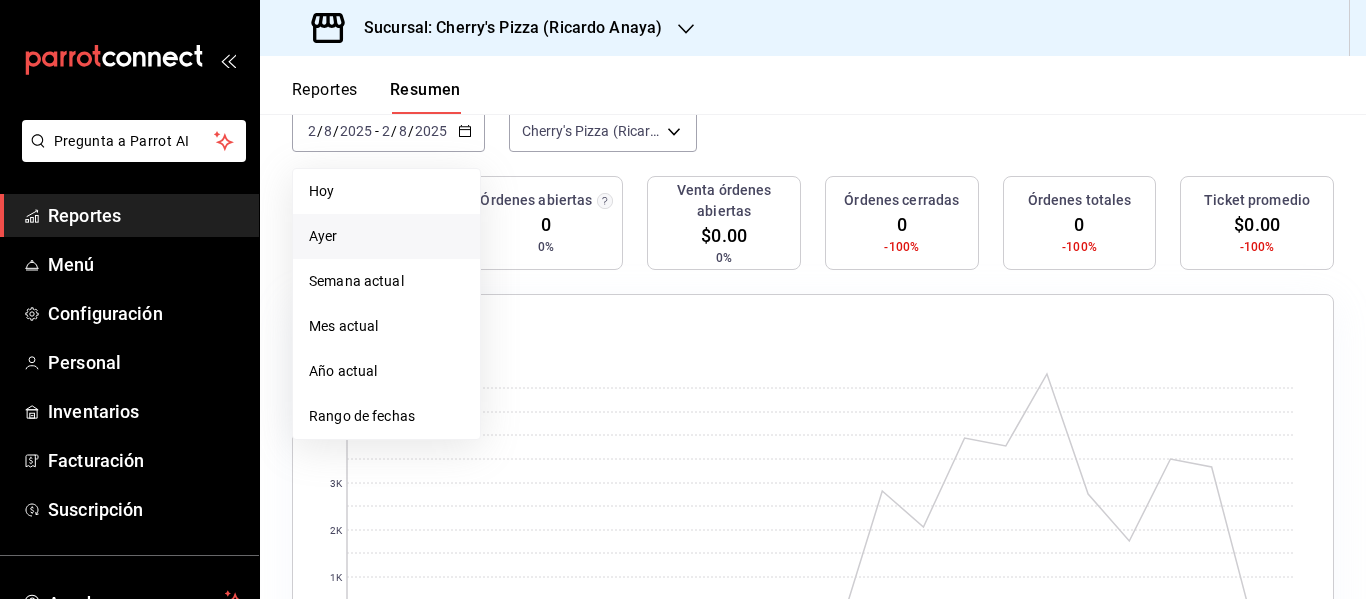 click on "Ayer" at bounding box center [386, 236] 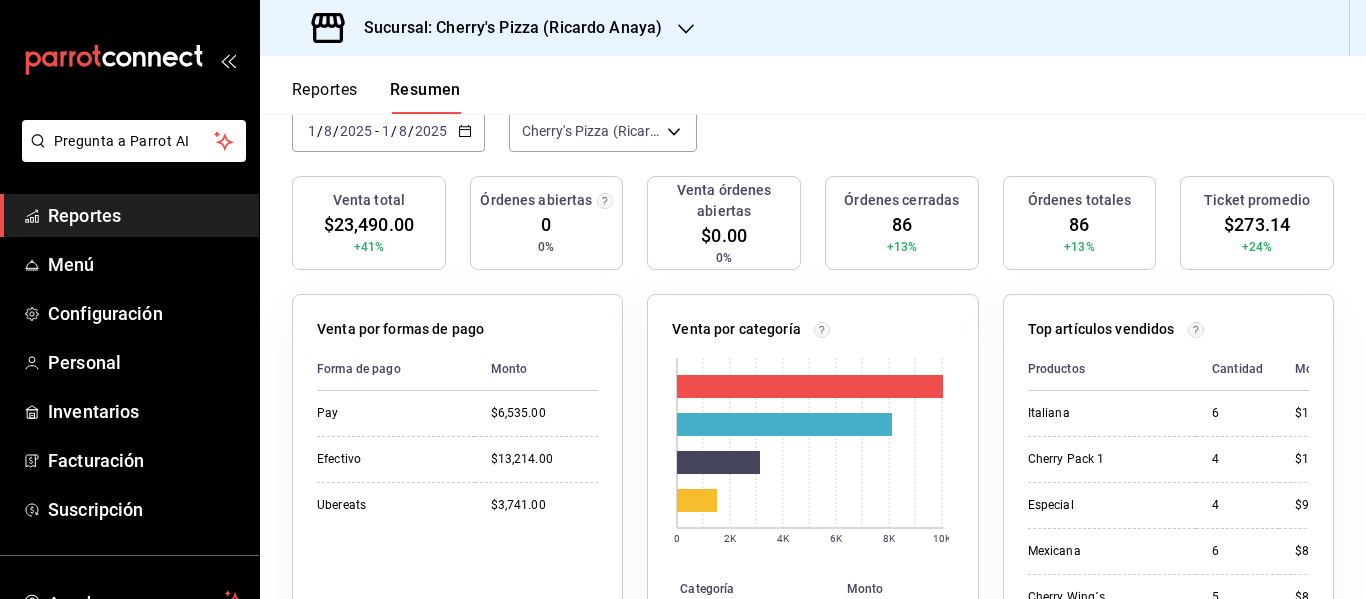 scroll, scrollTop: 300, scrollLeft: 0, axis: vertical 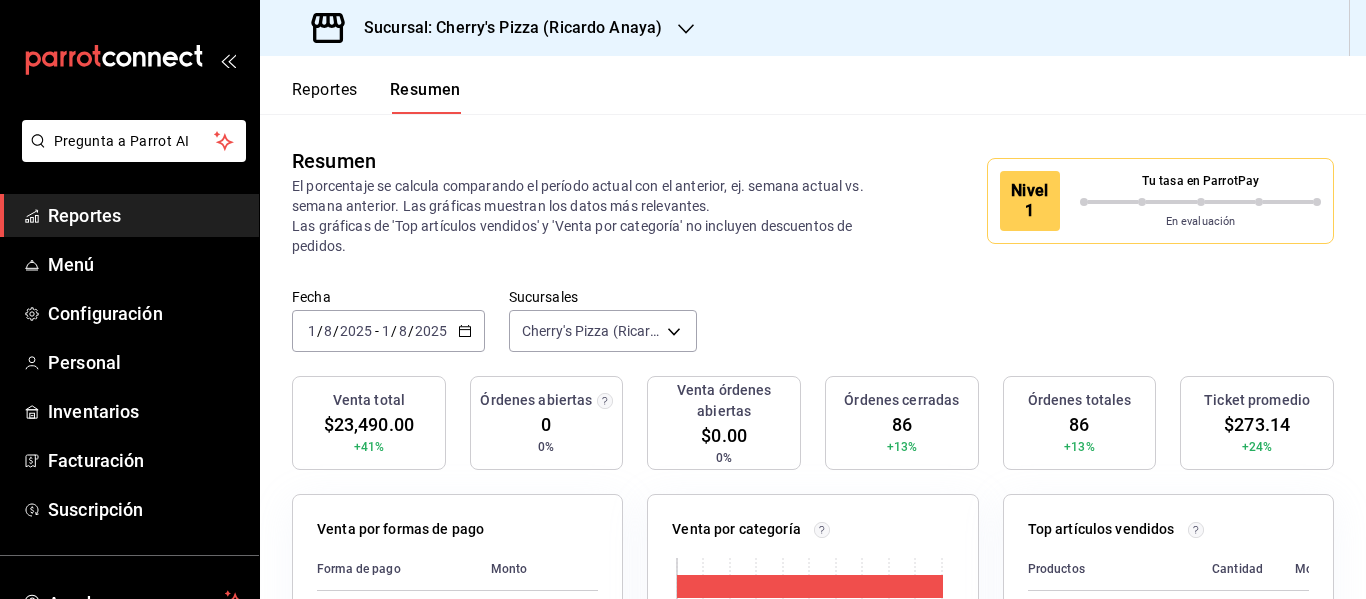 click on "Reportes" at bounding box center (325, 97) 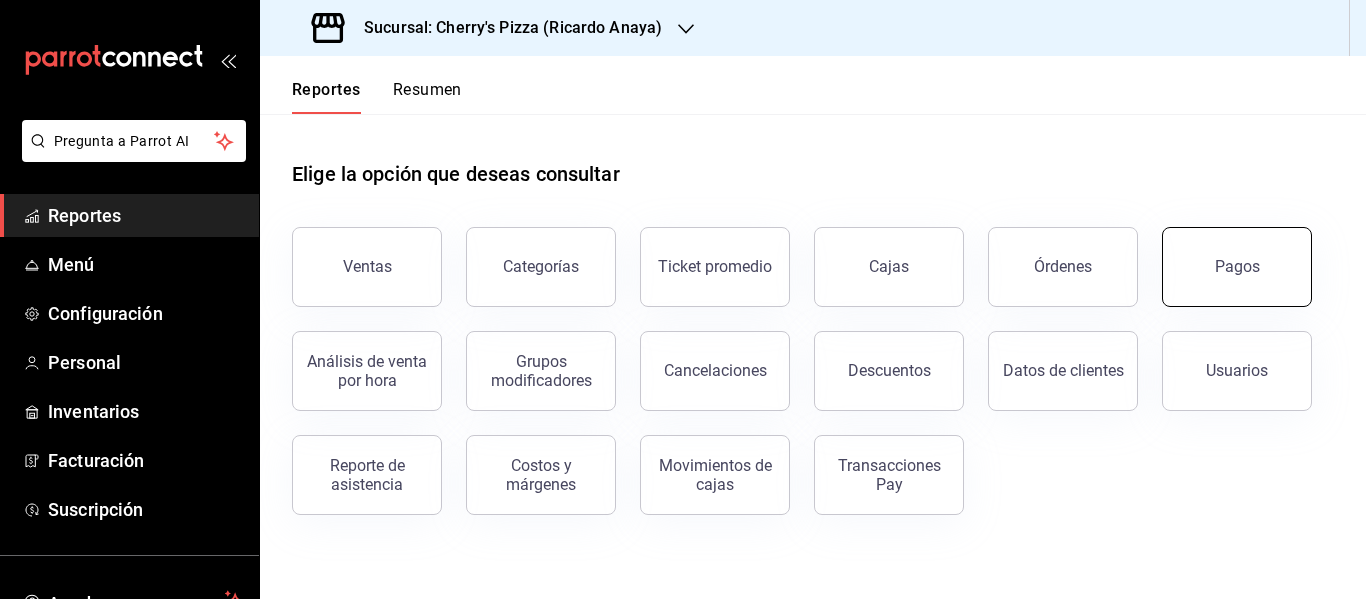 click on "Pagos" at bounding box center (1237, 266) 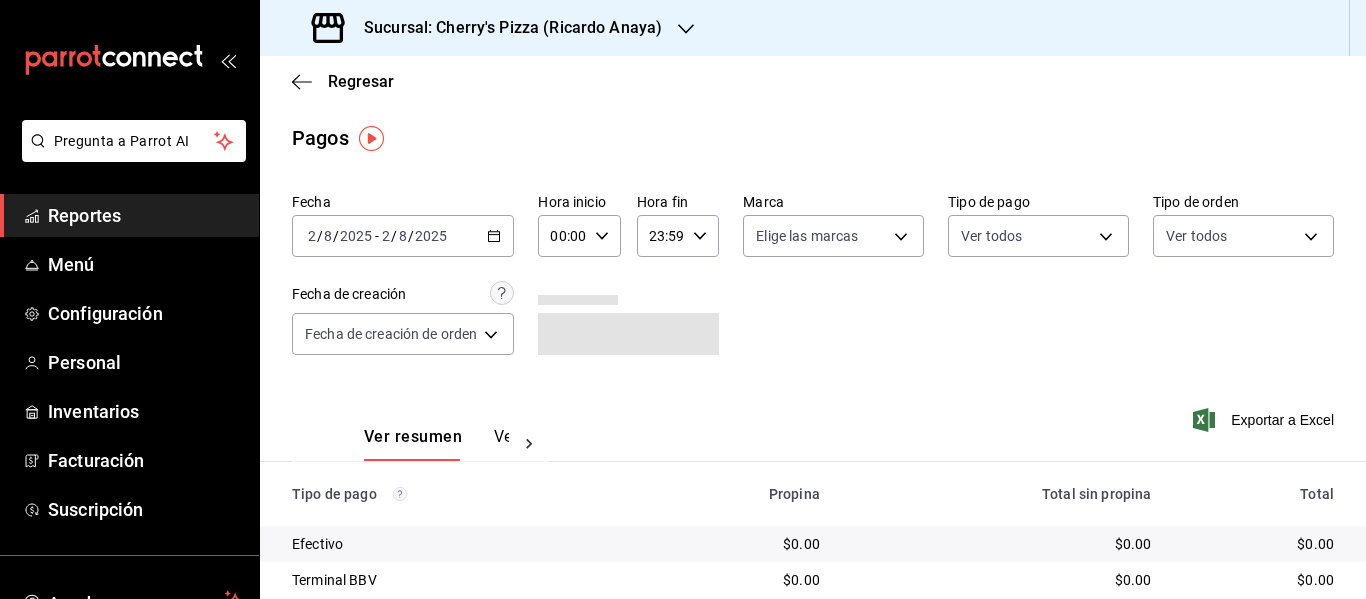 click on "2025-08-02 2 / 8 / 2025 - 2025-08-02 2 / 8 / 2025" at bounding box center (403, 236) 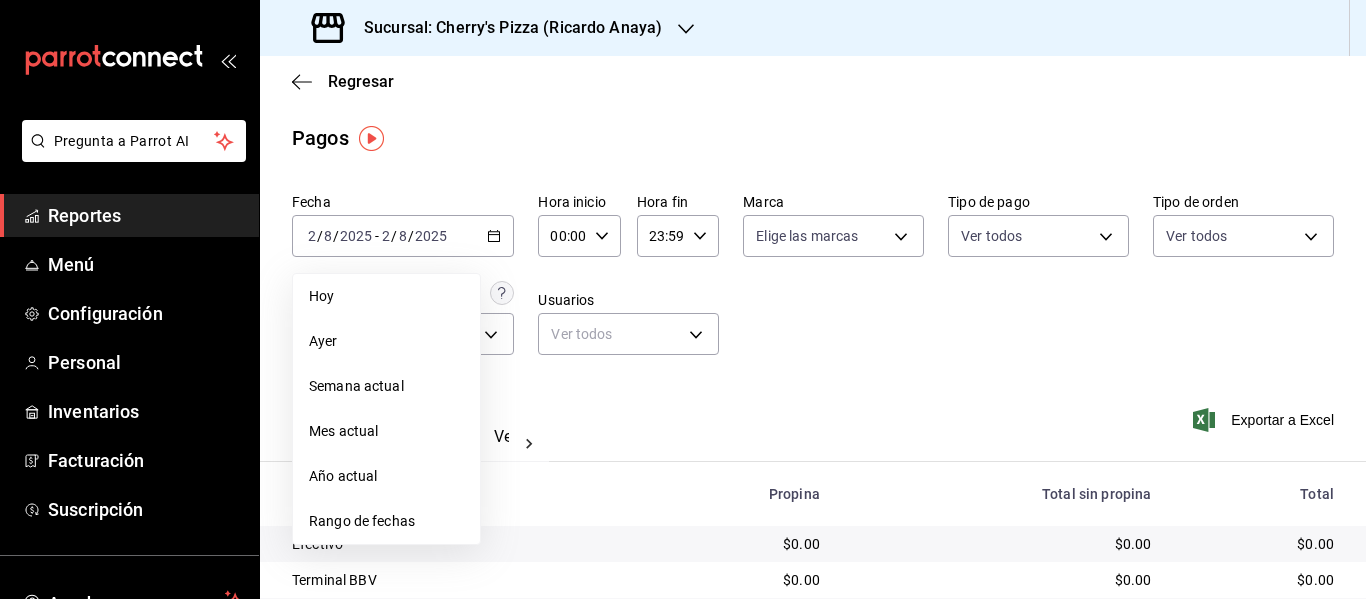 click on "Regresar" at bounding box center (813, 81) 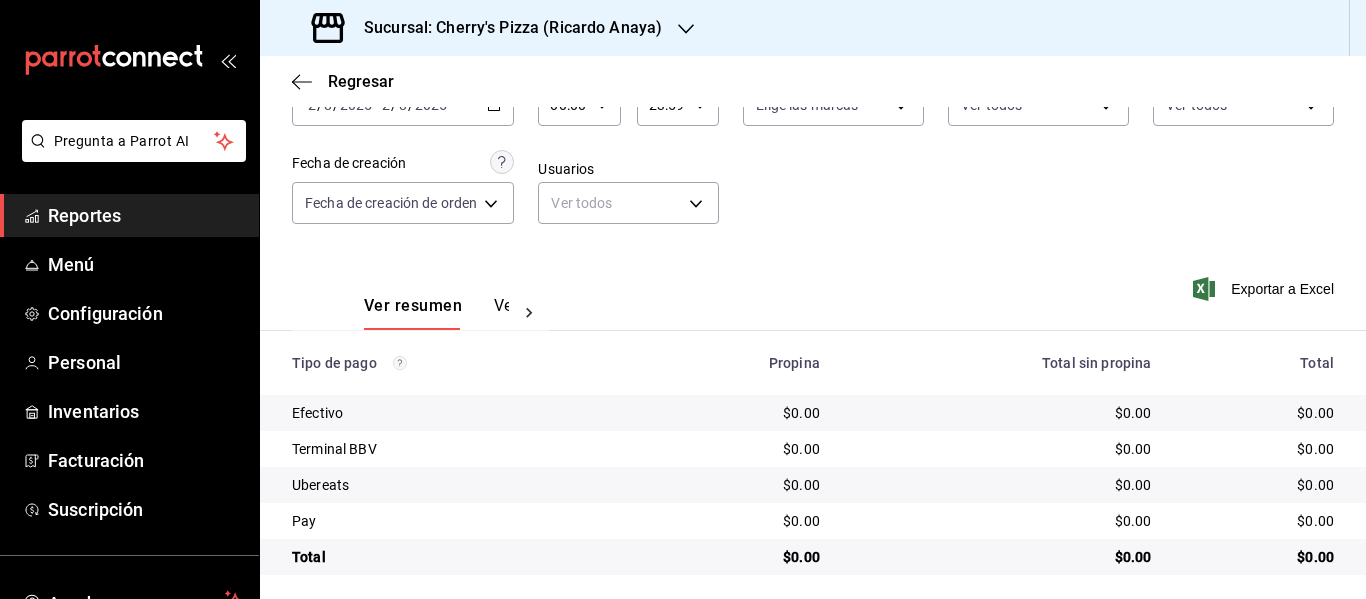 scroll, scrollTop: 140, scrollLeft: 0, axis: vertical 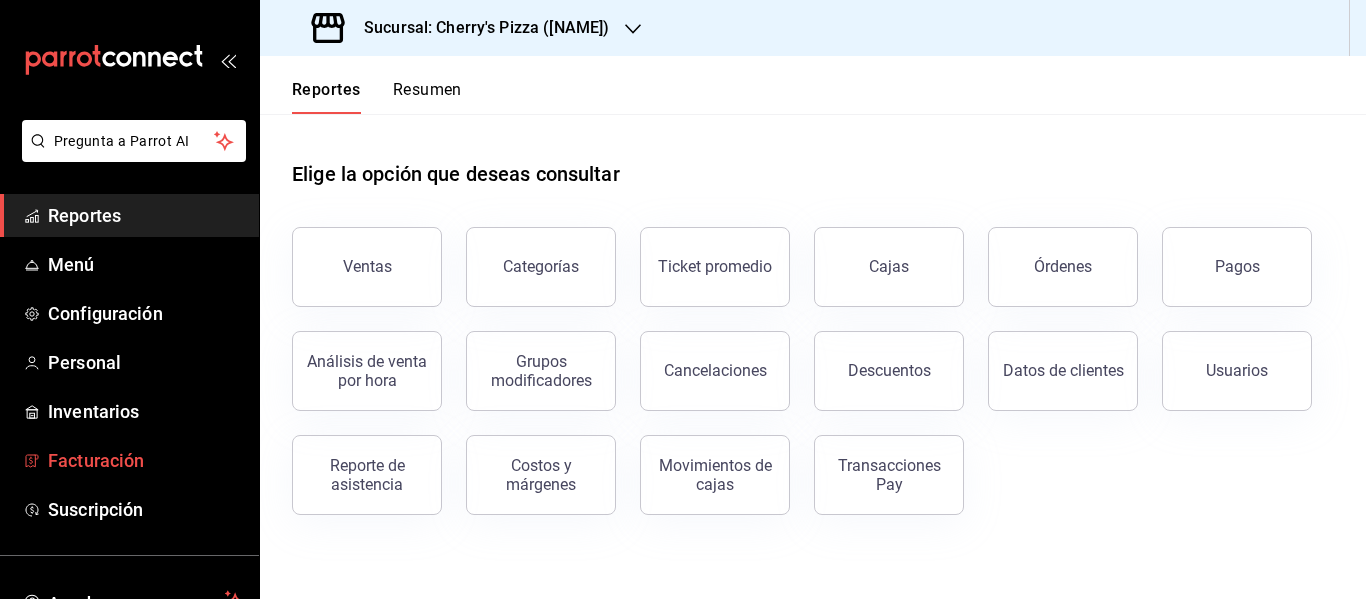 click on "Facturación" at bounding box center [145, 460] 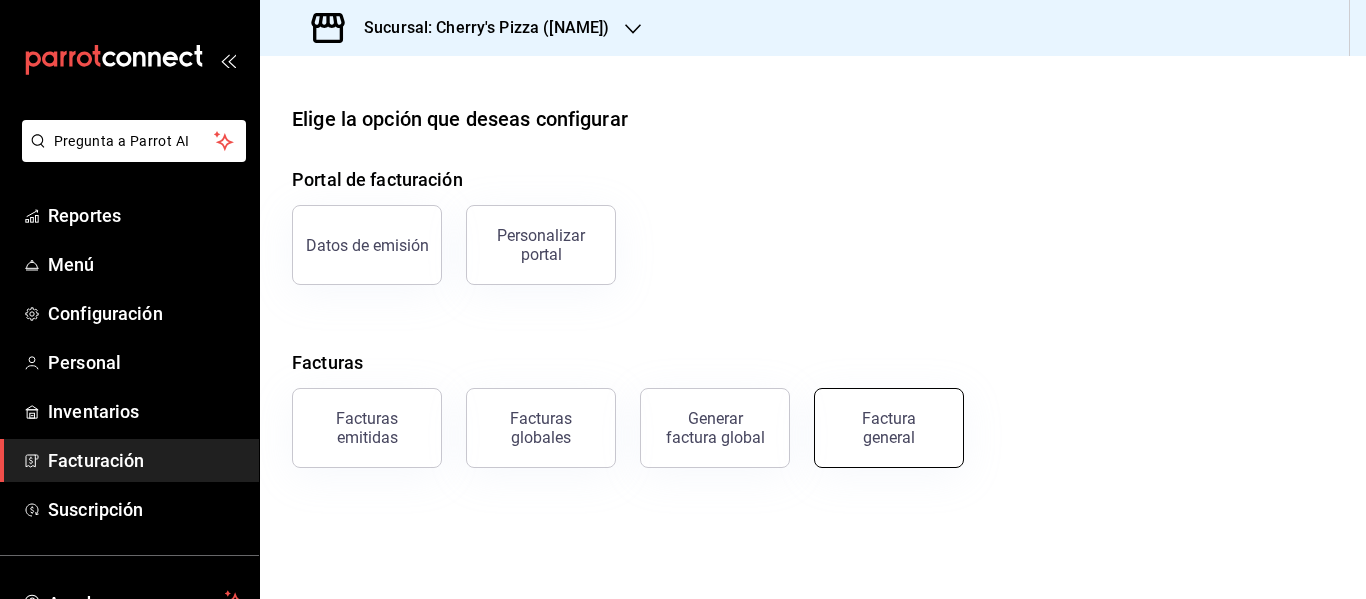 click on "Factura general" at bounding box center [889, 428] 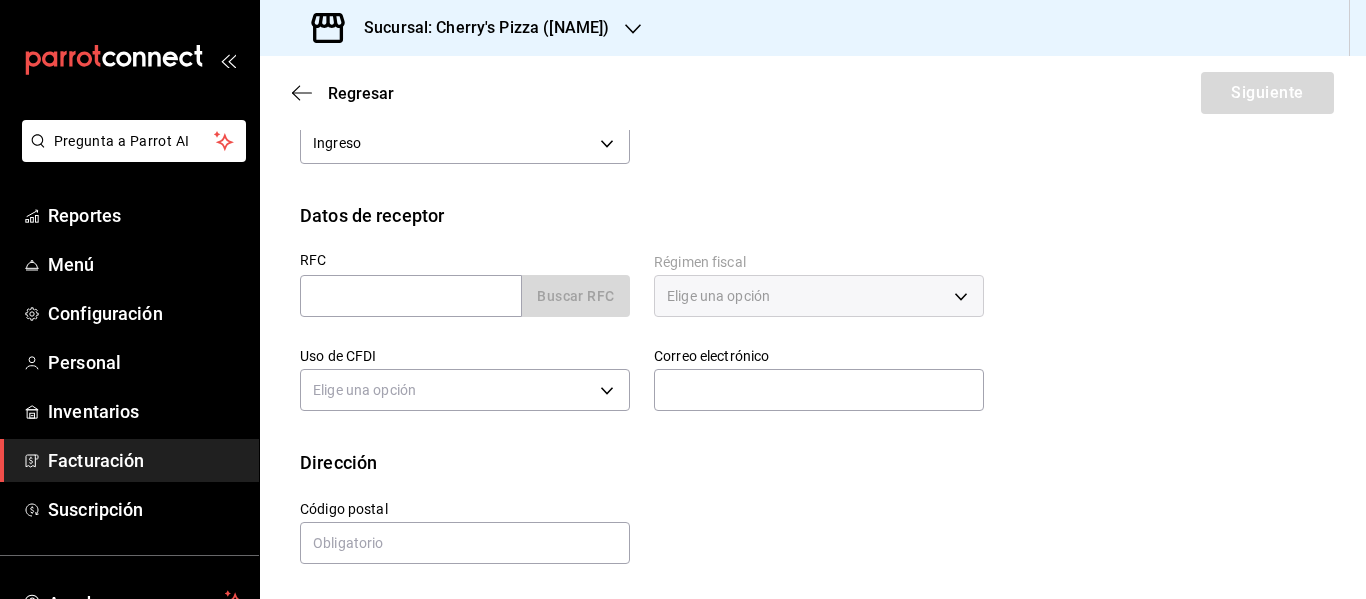 scroll, scrollTop: 0, scrollLeft: 0, axis: both 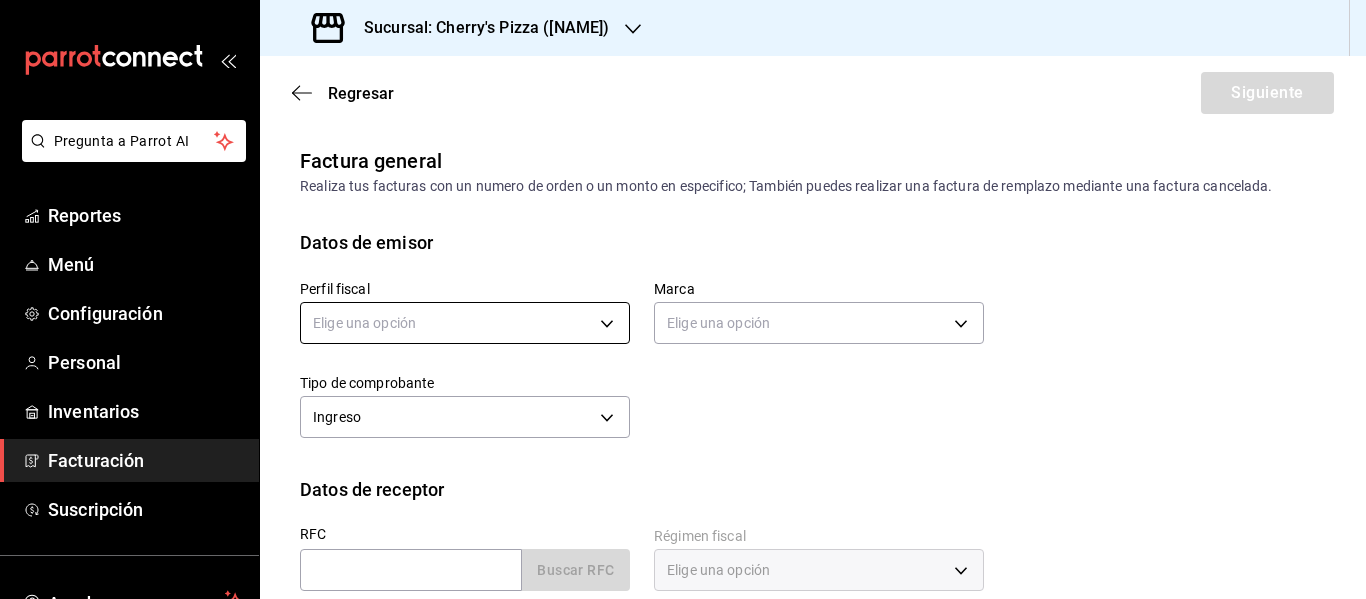 click on "Pregunta a Parrot AI Reportes   Menú   Configuración   Personal   Inventarios   Facturación   Suscripción   Ayuda Recomienda Parrot   Karime Chalita Escalante   Sugerir nueva función   Sucursal: Cherry's Pizza (Ricardo Anaya) Regresar Siguiente Factura general Realiza tus facturas con un numero de orden o un monto en especifico; También puedes realizar una factura de remplazo mediante una factura cancelada. Datos de emisor Perfil fiscal Elige una opción Marca Elige una opción Tipo de comprobante Ingreso I Datos de receptor RFC Buscar RFC Régimen fiscal Elige una opción Uso de CFDI Elige una opción Correo electrónico Dirección Calle # exterior # interior Código postal Estado ​ Municipio ​ Colonia ​ GANA 1 MES GRATIS EN TU SUSCRIPCIÓN AQUÍ Pregunta a Parrot AI Reportes   Menú   Configuración   Personal   Inventarios   Facturación   Suscripción   Ayuda Recomienda Parrot   Karime Chalita Escalante   Sugerir nueva función   Visitar centro de ayuda (81) 2046 6363 soporte@parrotsoftware.io" at bounding box center (683, 299) 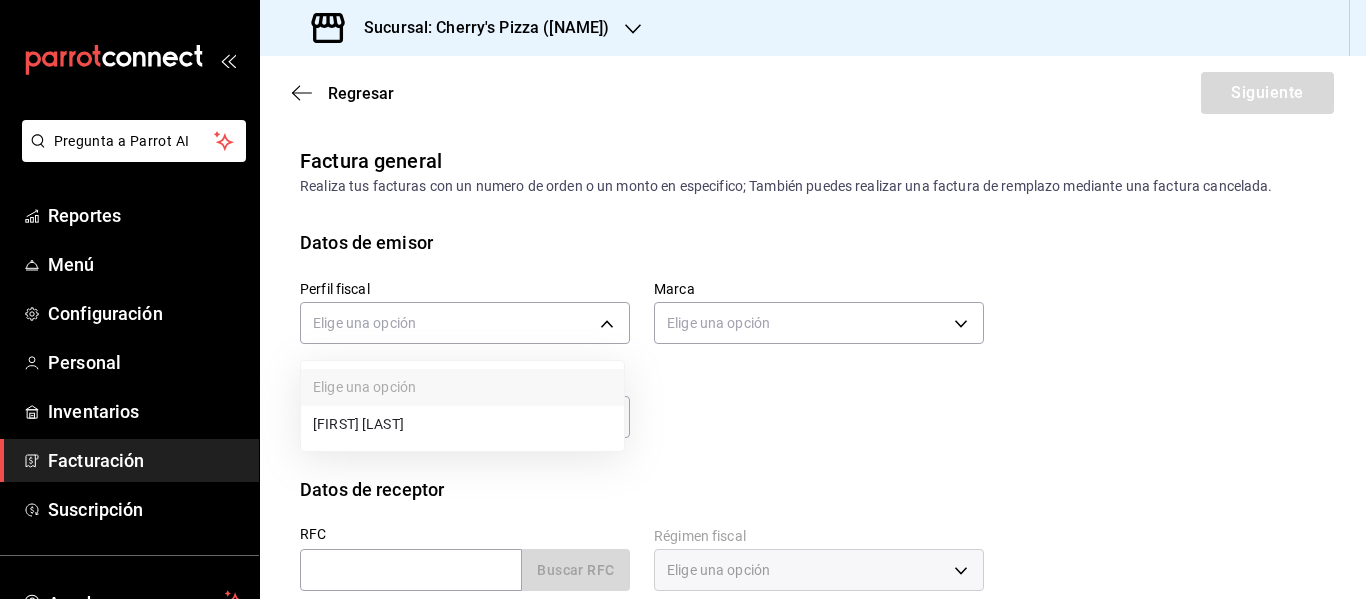 click on "Elige una opción KARIME CHALITA  ESCALANTE" at bounding box center [462, 406] 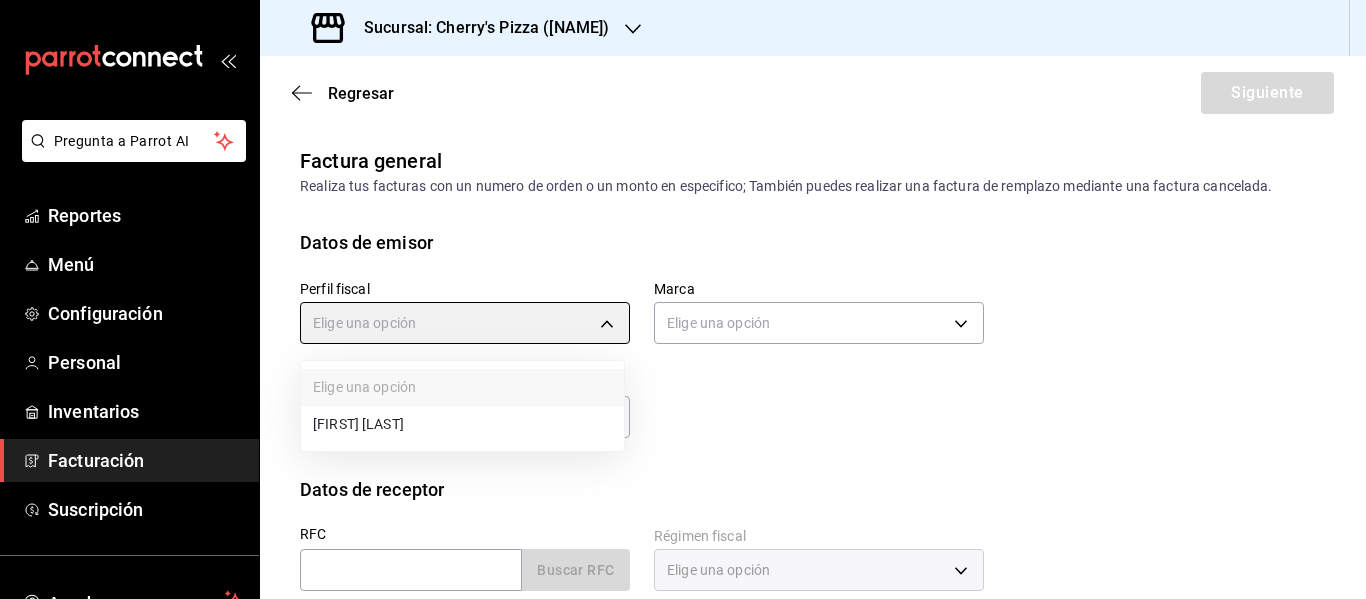 type on "bdd8672d-1959-4929-9ad9-594a9a4d82e0" 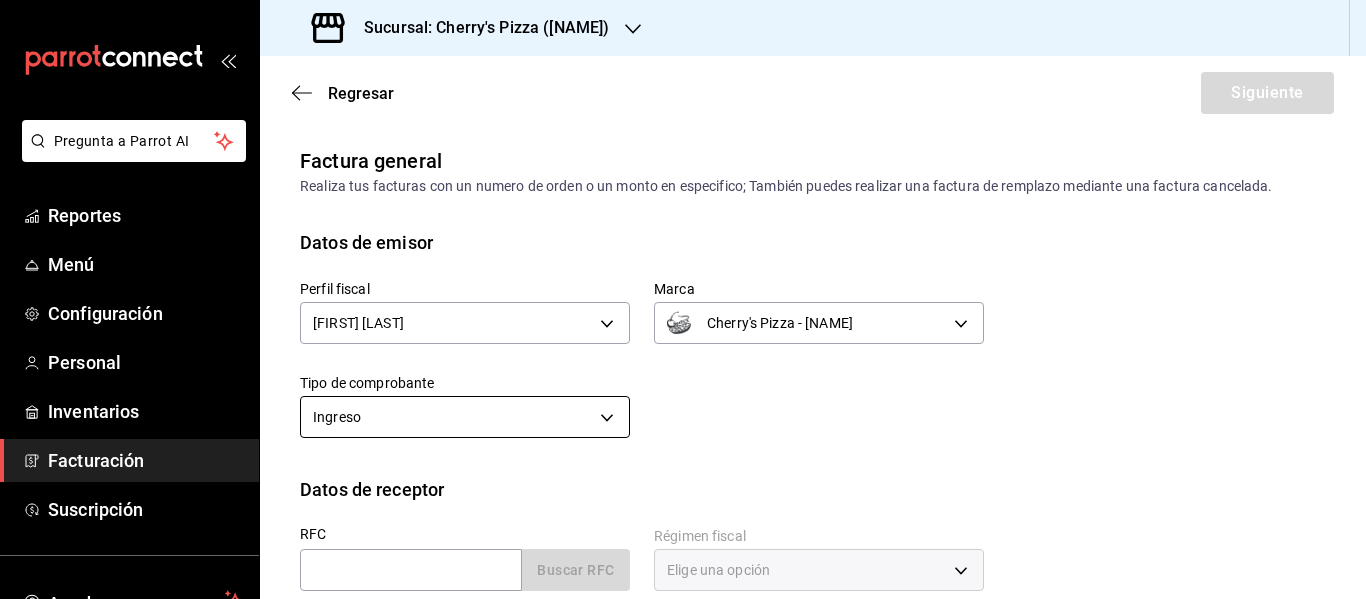 click on "Pregunta a Parrot AI Reportes   Menú   Configuración   Personal   Inventarios   Facturación   Suscripción   Ayuda Recomienda Parrot   Karime Chalita Escalante   Sugerir nueva función   Sucursal: Cherry's Pizza (Ricardo Anaya) Regresar Siguiente Factura general Realiza tus facturas con un numero de orden o un monto en especifico; También puedes realizar una factura de remplazo mediante una factura cancelada. Datos de emisor Perfil fiscal KARIME CHALITA  ESCALANTE bdd8672d-1959-4929-9ad9-594a9a4d82e0 Marca Cherry's Pizza - Ricardo Anaya cd79cf11-f347-45f4-9cd3-ef71055b157f Tipo de comprobante Ingreso I Datos de receptor RFC Buscar RFC Régimen fiscal Elige una opción Uso de CFDI Elige una opción Correo electrónico Dirección Calle # exterior # interior Código postal Estado ​ Municipio ​ Colonia ​ GANA 1 MES GRATIS EN TU SUSCRIPCIÓN AQUÍ Pregunta a Parrot AI Reportes   Menú   Configuración   Personal   Inventarios   Facturación   Suscripción   Ayuda Recomienda Parrot       (81) 2046 6363" at bounding box center (683, 299) 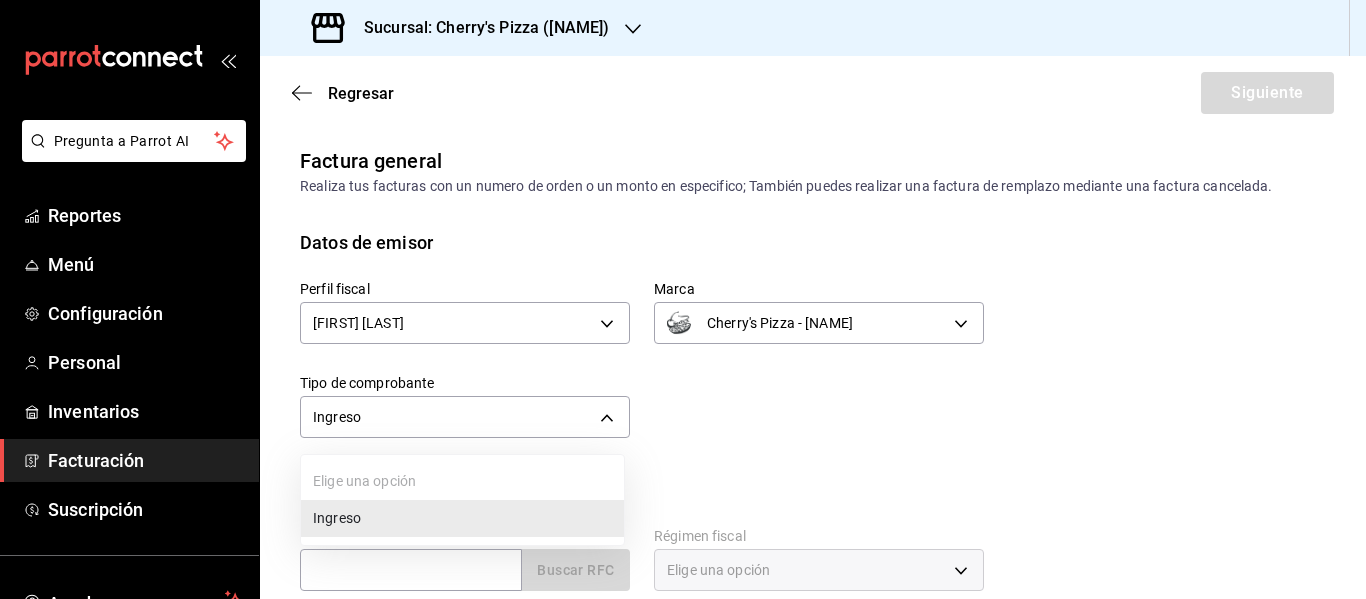 click on "Ingreso" at bounding box center (462, 518) 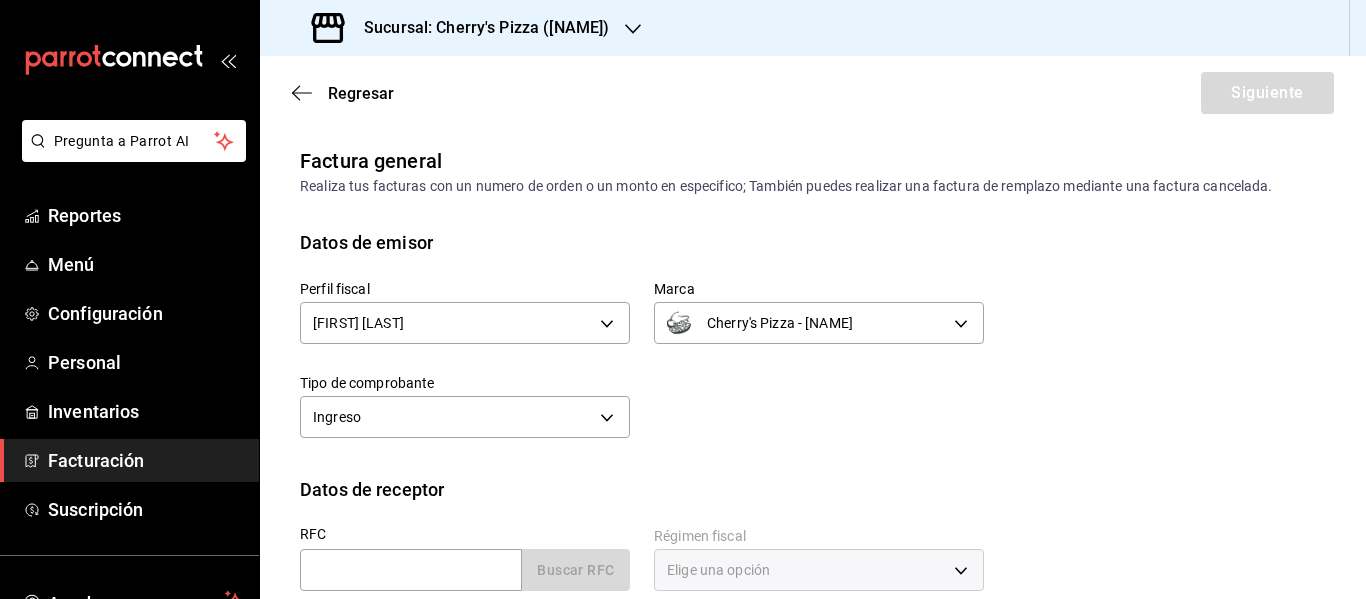 click on "Perfil fiscal KARIME CHALITA  ESCALANTE bdd8672d-1959-4929-9ad9-594a9a4d82e0 Marca Cherry's Pizza - Ricardo Anaya cd79cf11-f347-45f4-9cd3-ef71055b157f Tipo de comprobante Ingreso I" at bounding box center [630, 350] 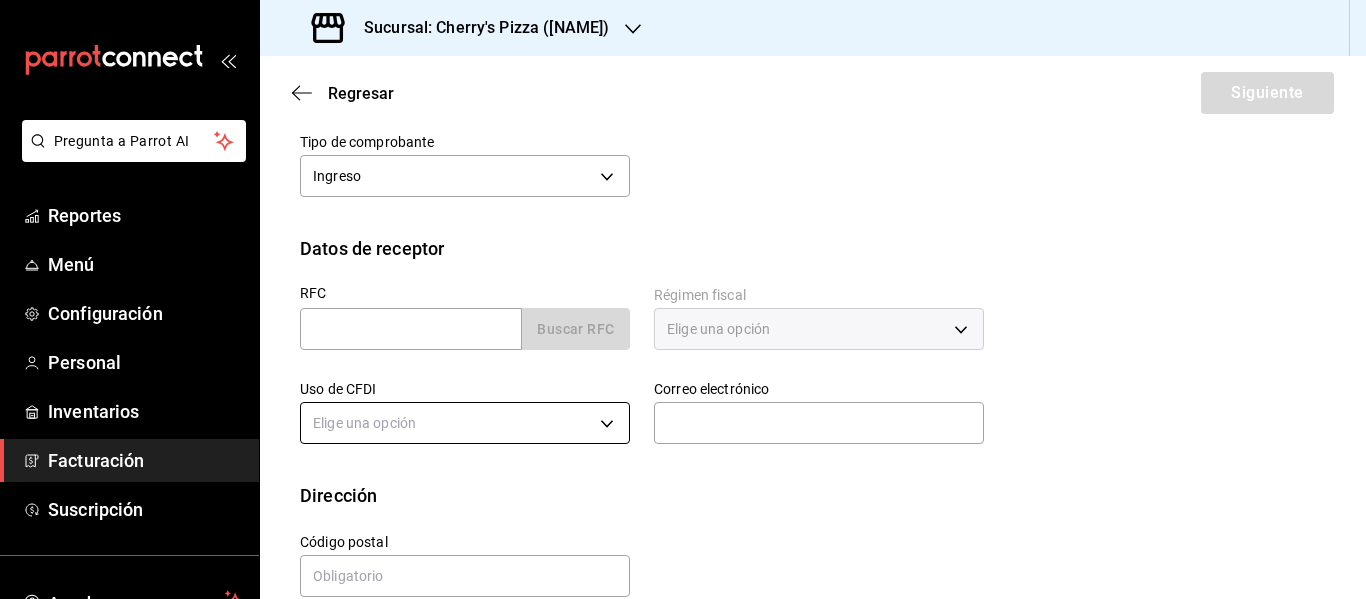 scroll, scrollTop: 274, scrollLeft: 0, axis: vertical 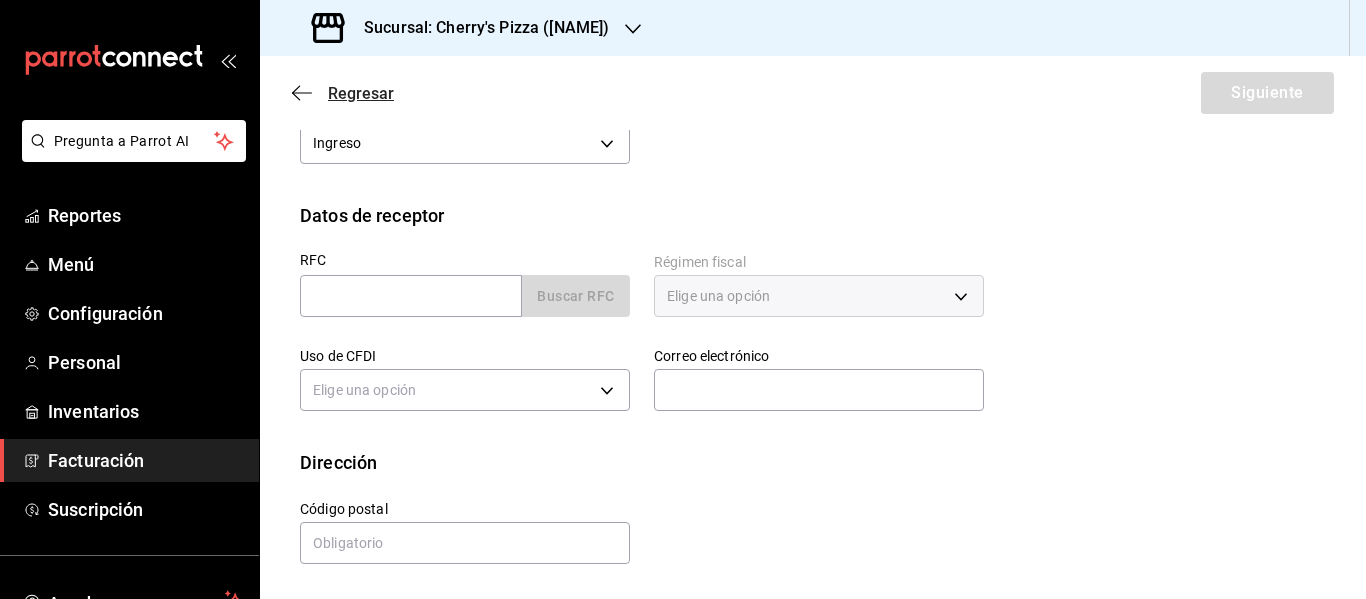 click 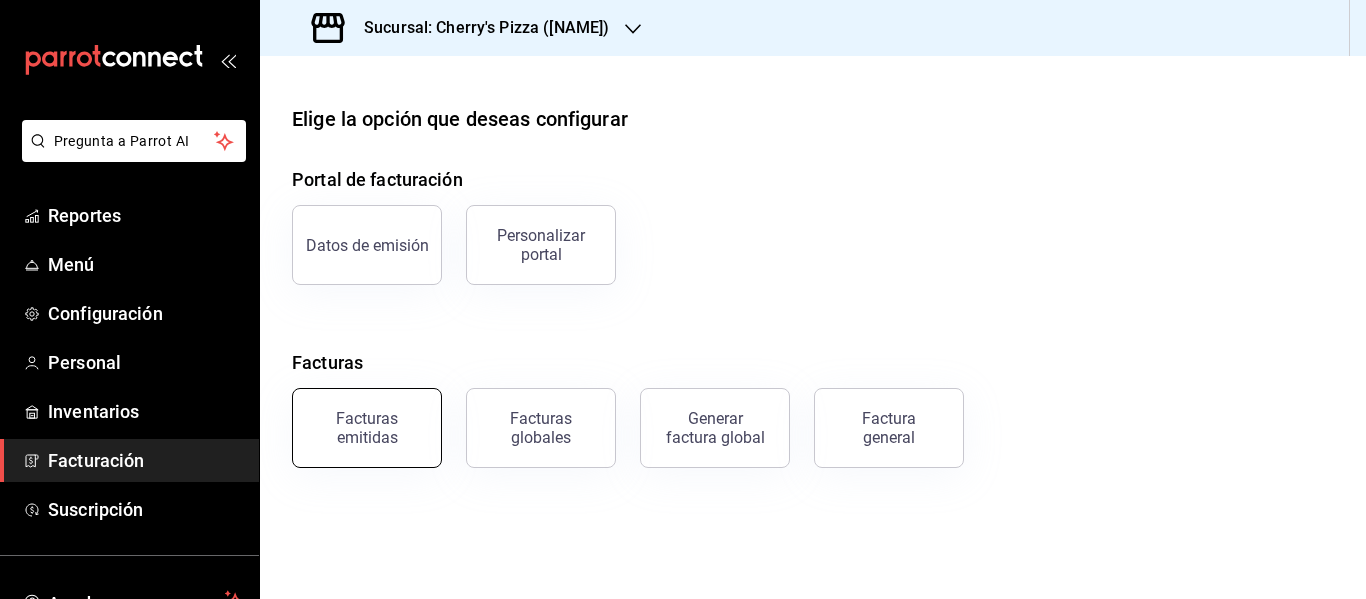 click on "Facturas emitidas" at bounding box center (367, 428) 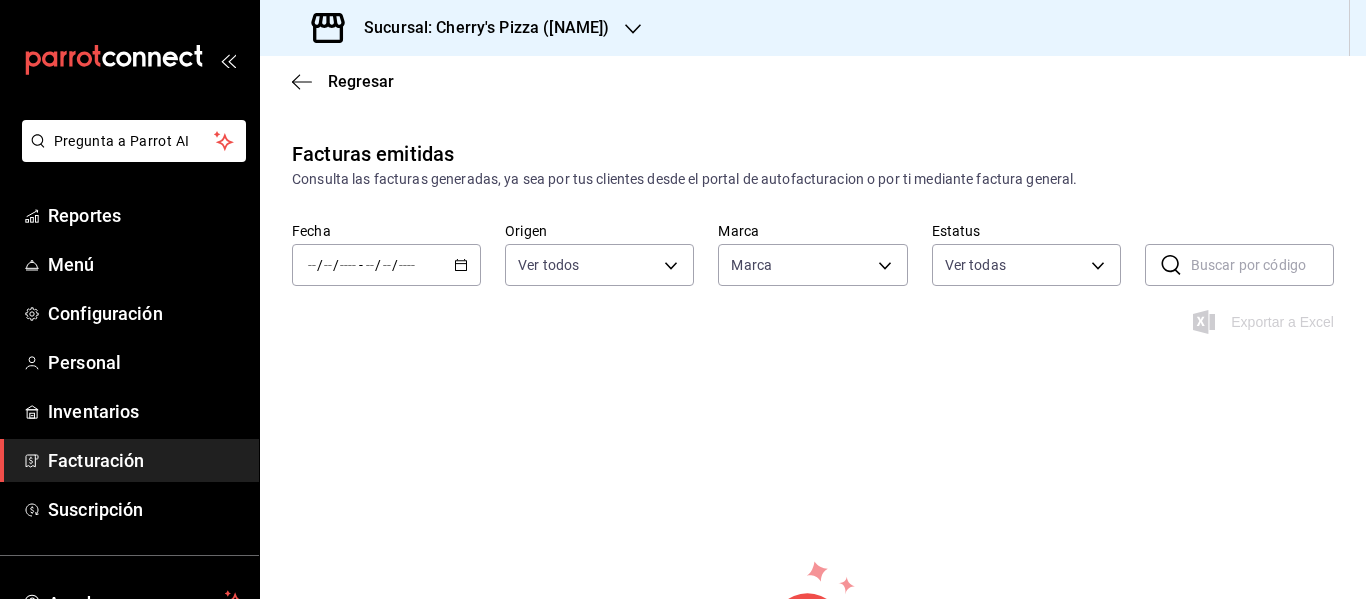 type on "cd79cf11-f347-45f4-9cd3-ef71055b157f" 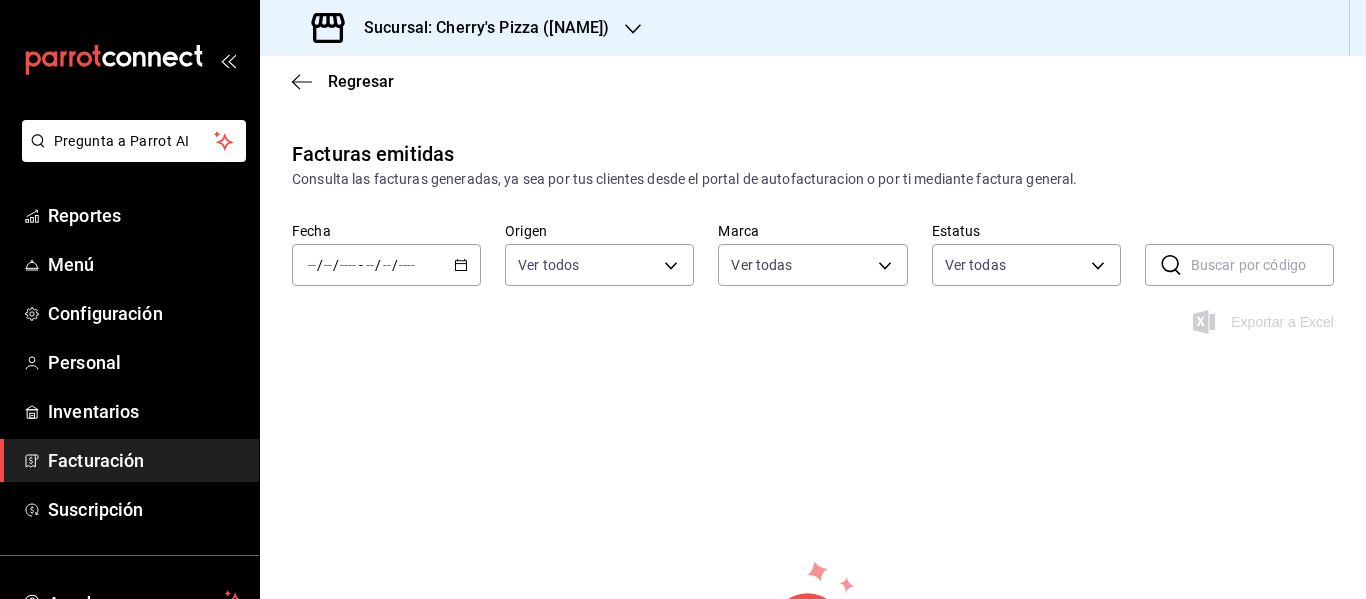 click on "/ / - / /" at bounding box center [361, 265] 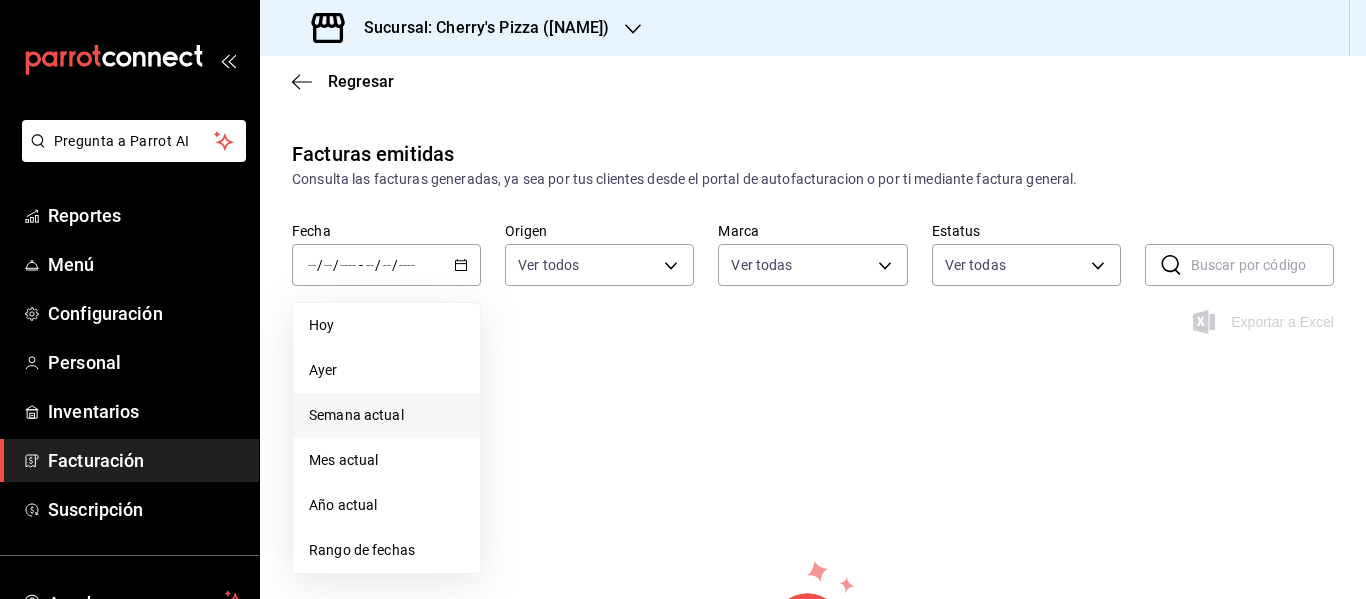 click on "Semana actual" at bounding box center [386, 415] 